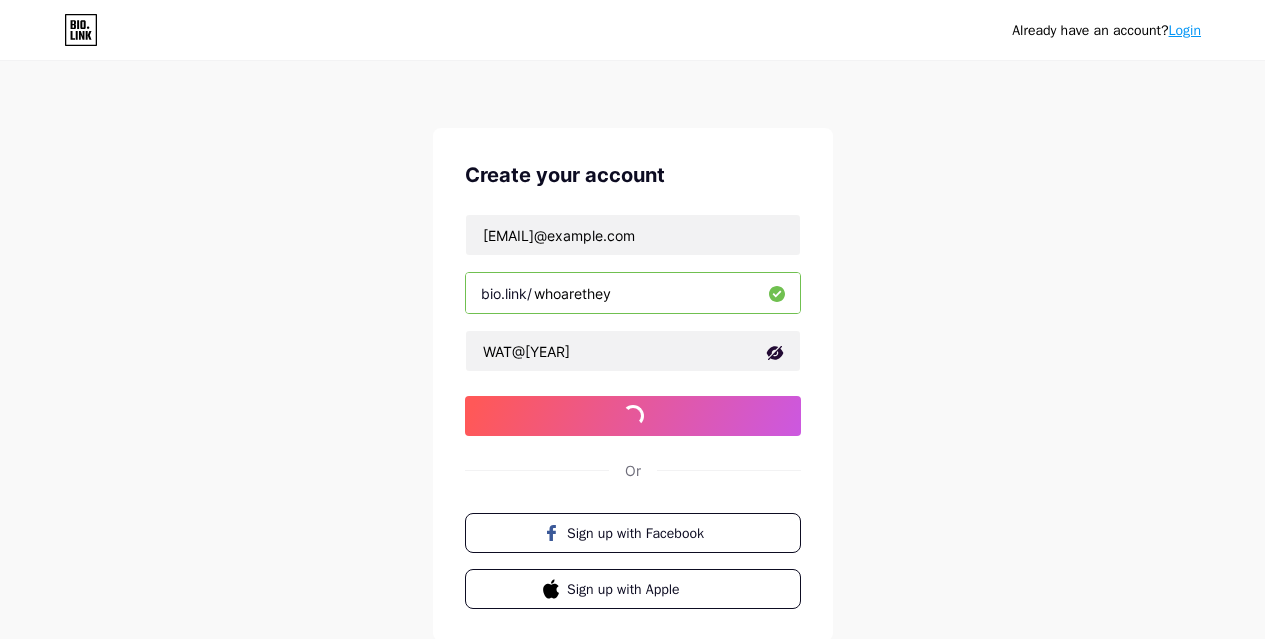 scroll, scrollTop: 101, scrollLeft: 0, axis: vertical 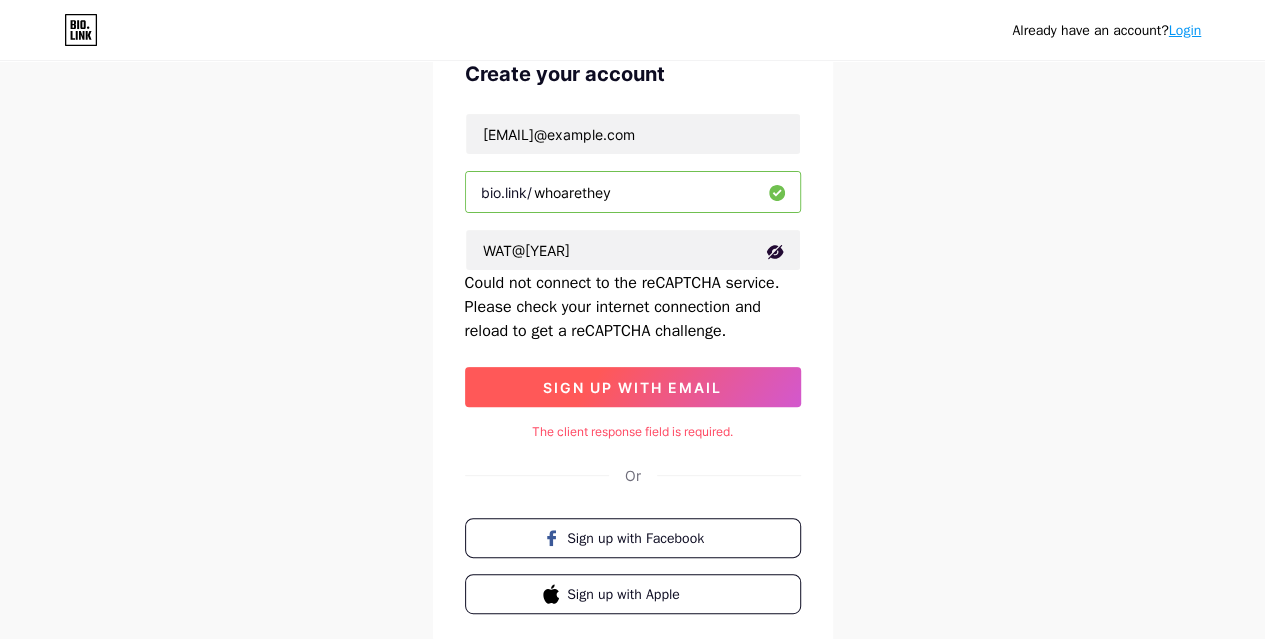 click on "sign up with email" at bounding box center (632, 387) 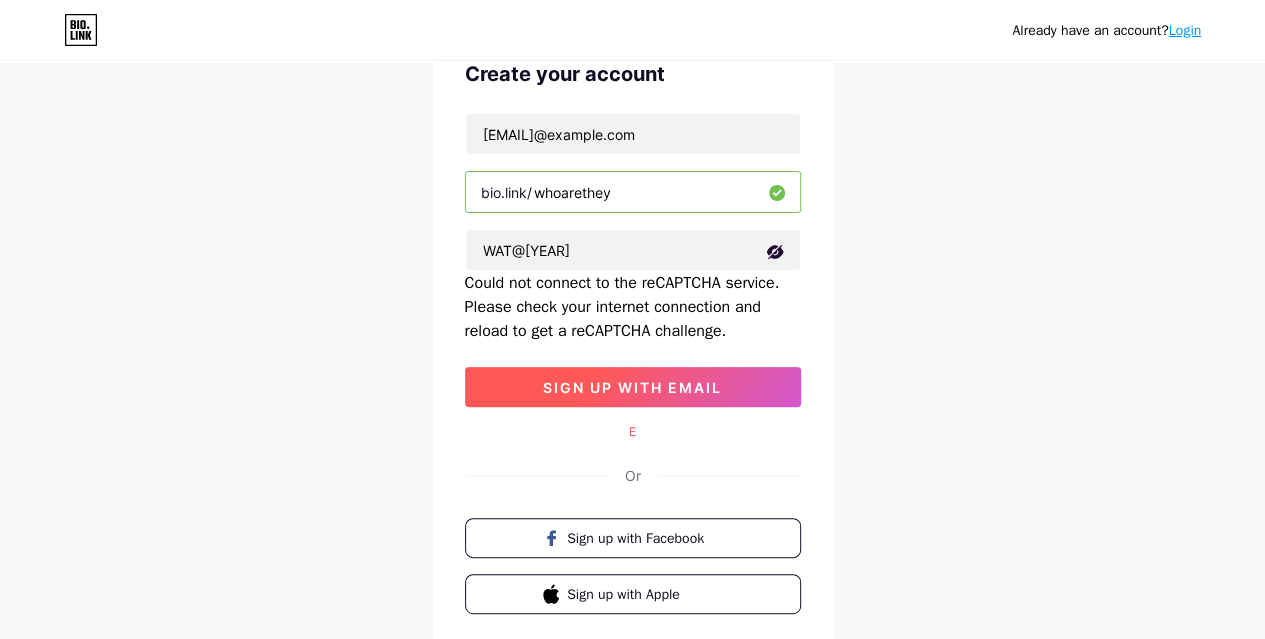 click on "sign up with email" at bounding box center (633, 387) 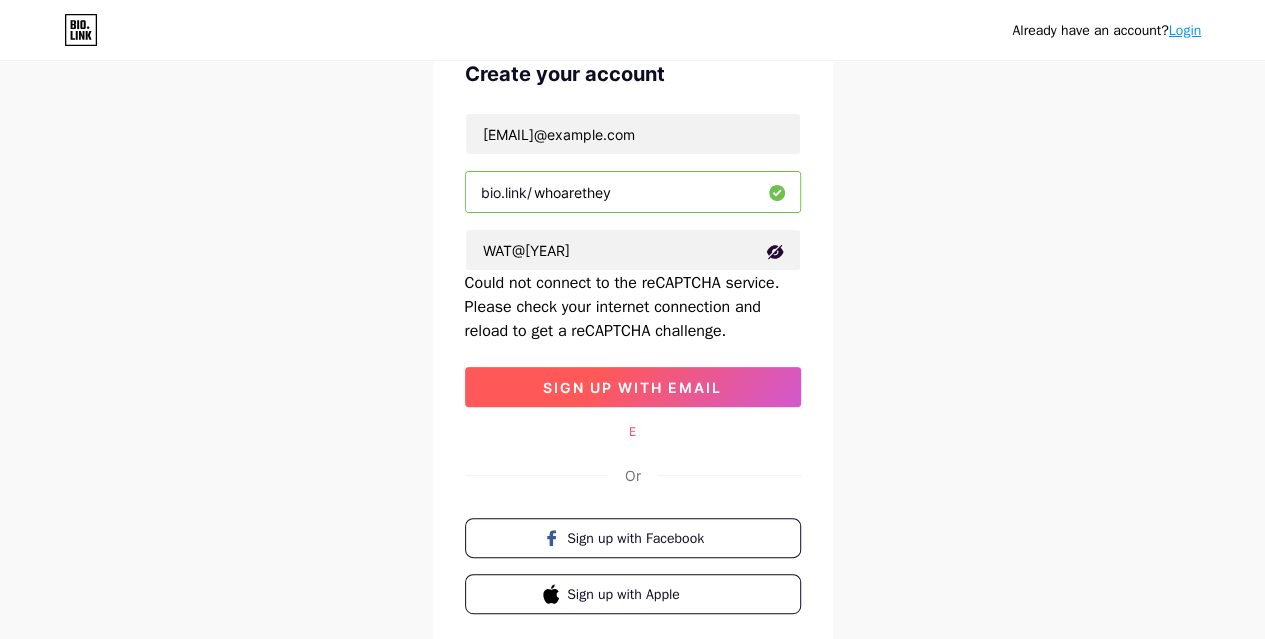 click on "sign up with email" at bounding box center [633, 387] 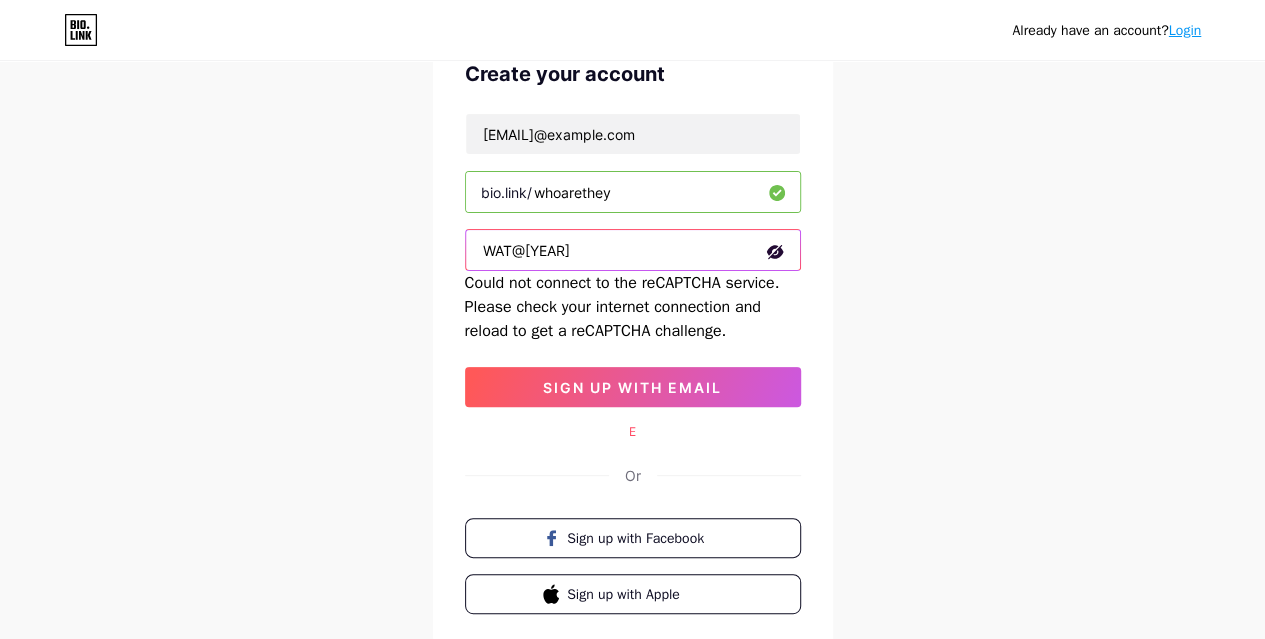 click on "WAT@2025" at bounding box center [633, 250] 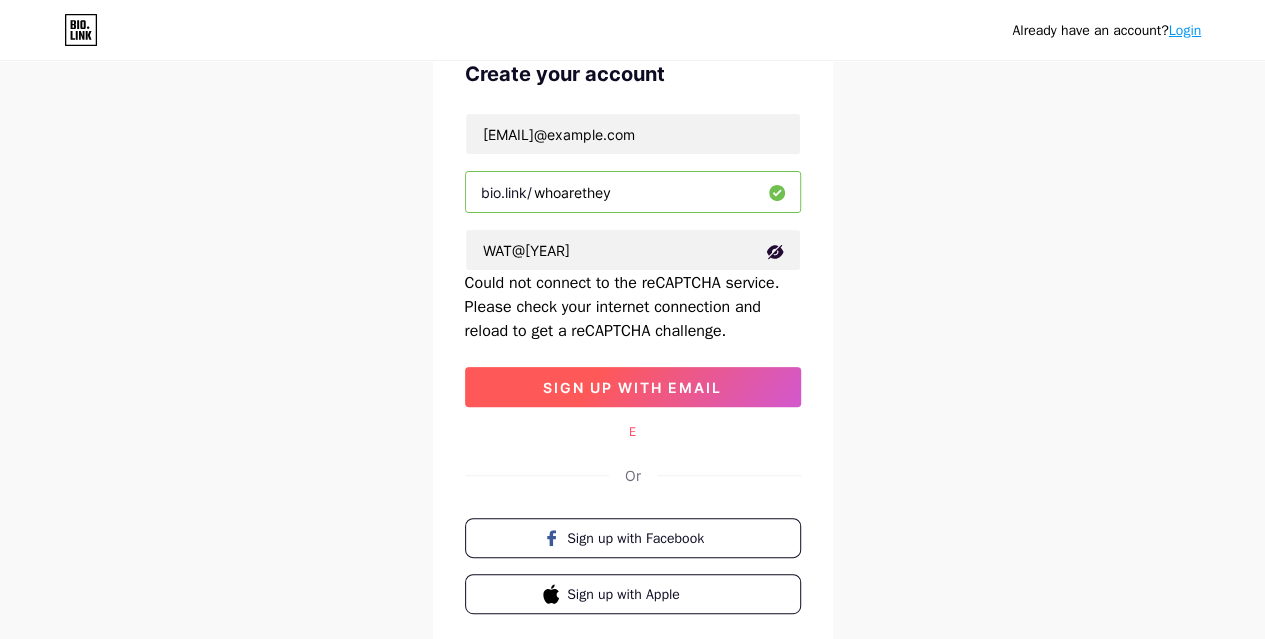 click on "sign up with email" at bounding box center [633, 387] 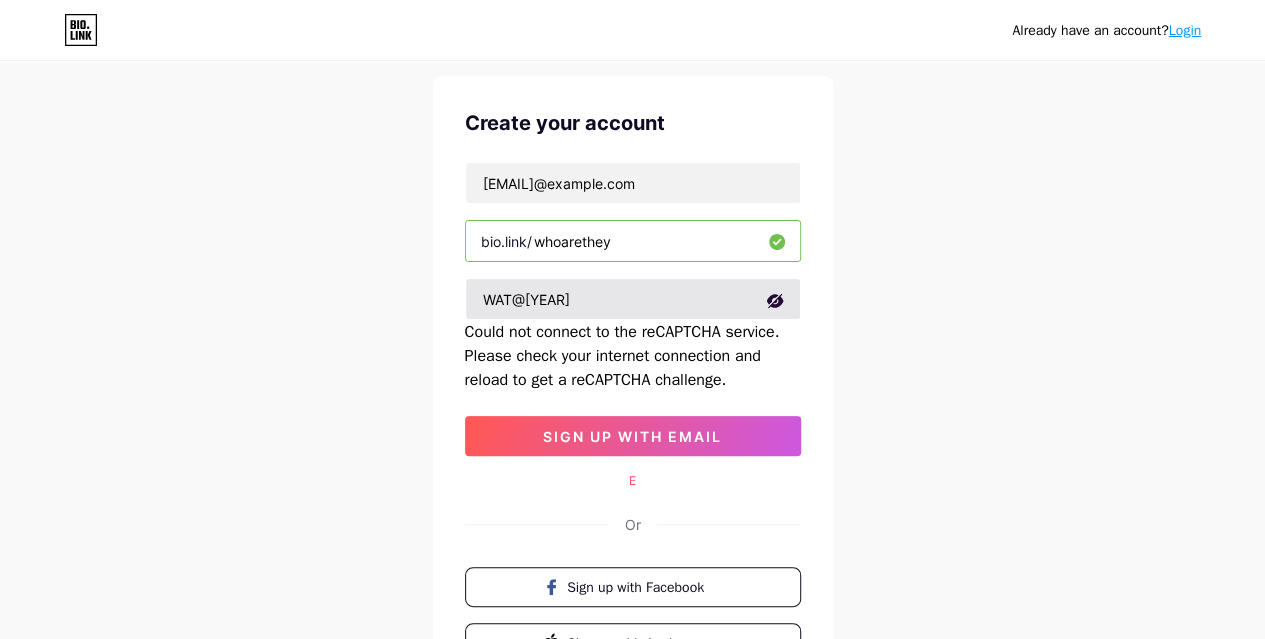 scroll, scrollTop: 51, scrollLeft: 0, axis: vertical 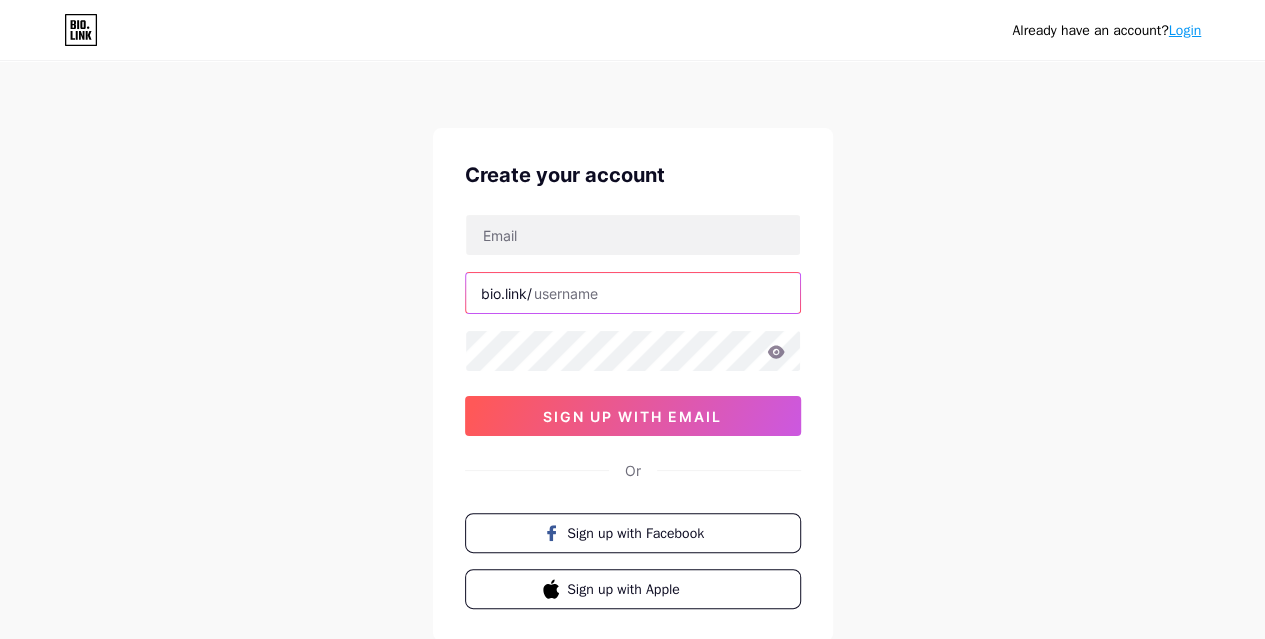 click at bounding box center (633, 293) 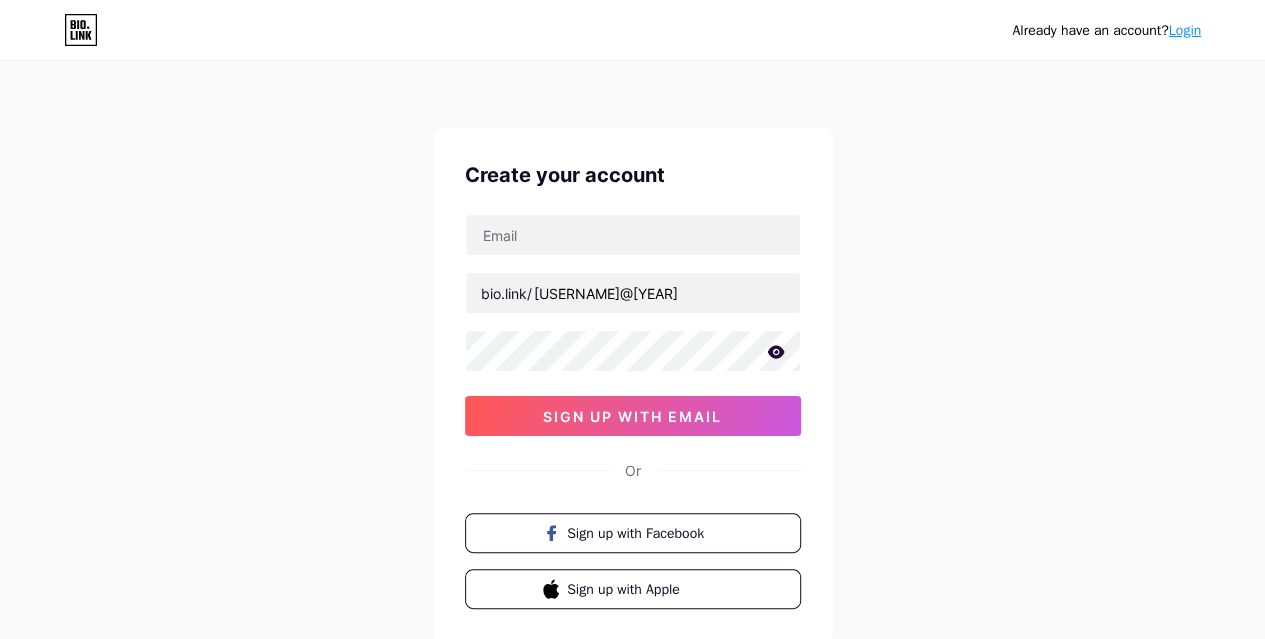 click 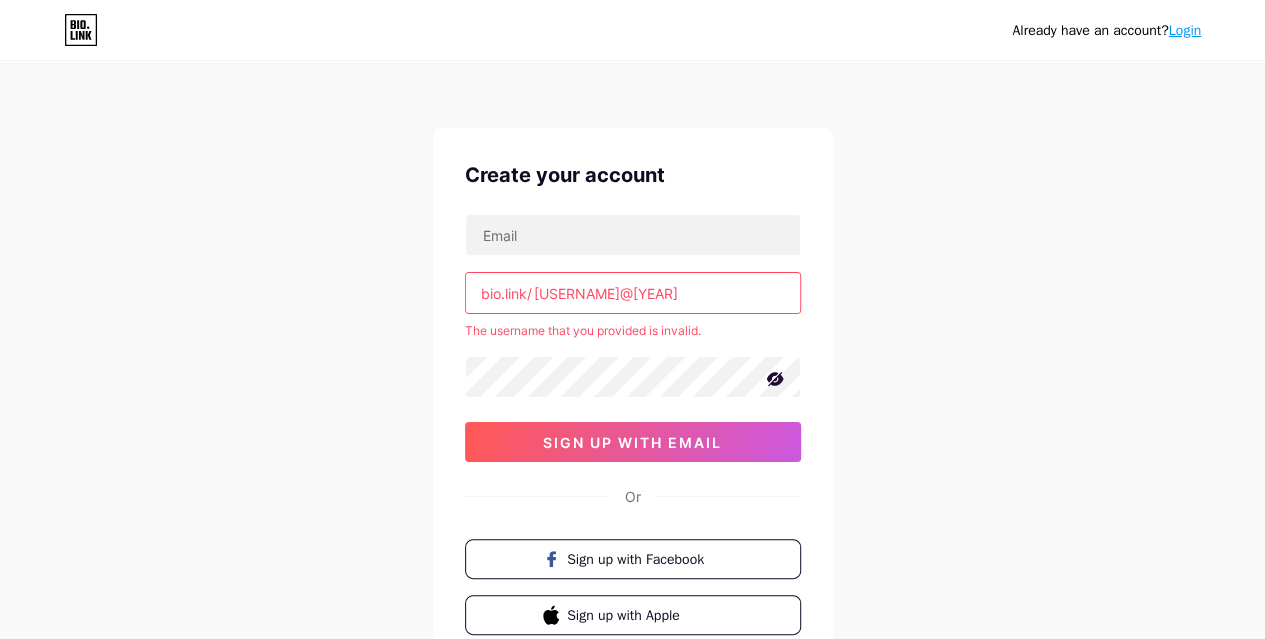 click on "[USERNAME]@[YEAR]" at bounding box center (633, 293) 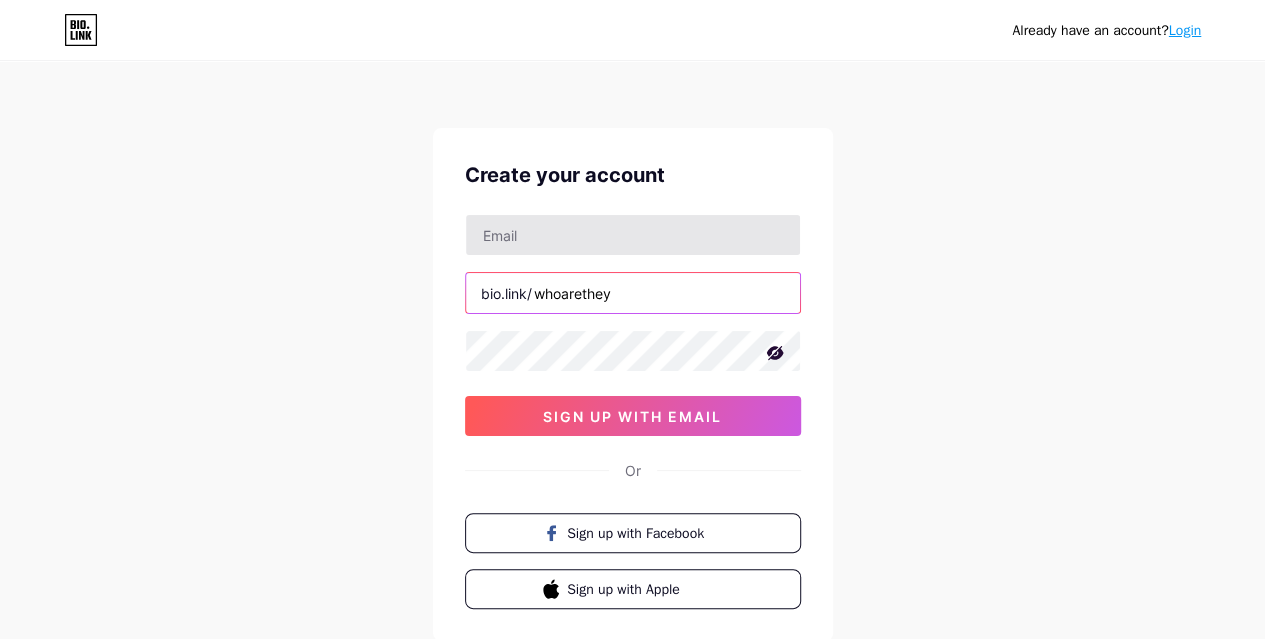 type on "whoarethey" 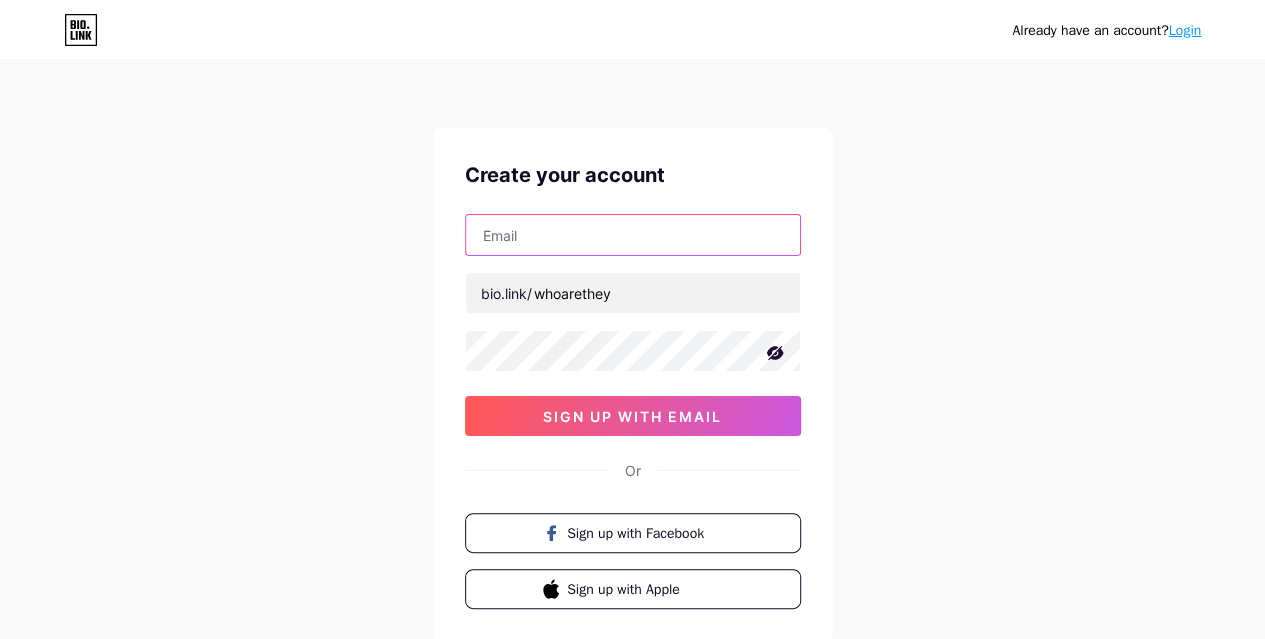 click at bounding box center (633, 235) 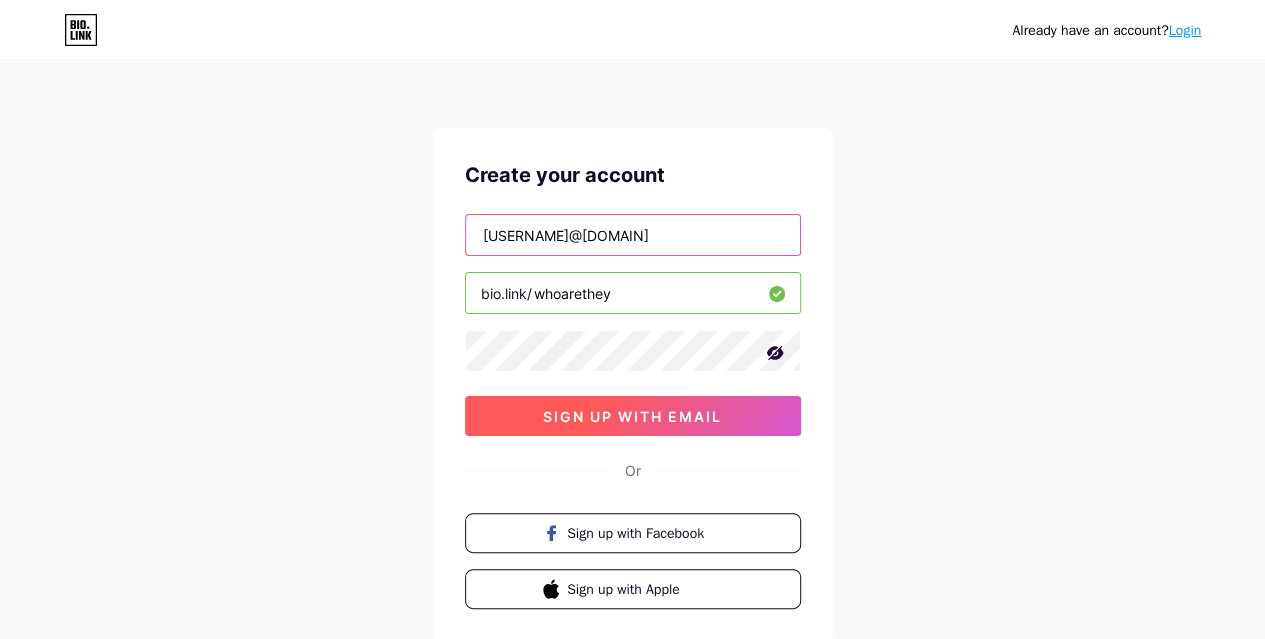 type on "[USERNAME]@[DOMAIN]" 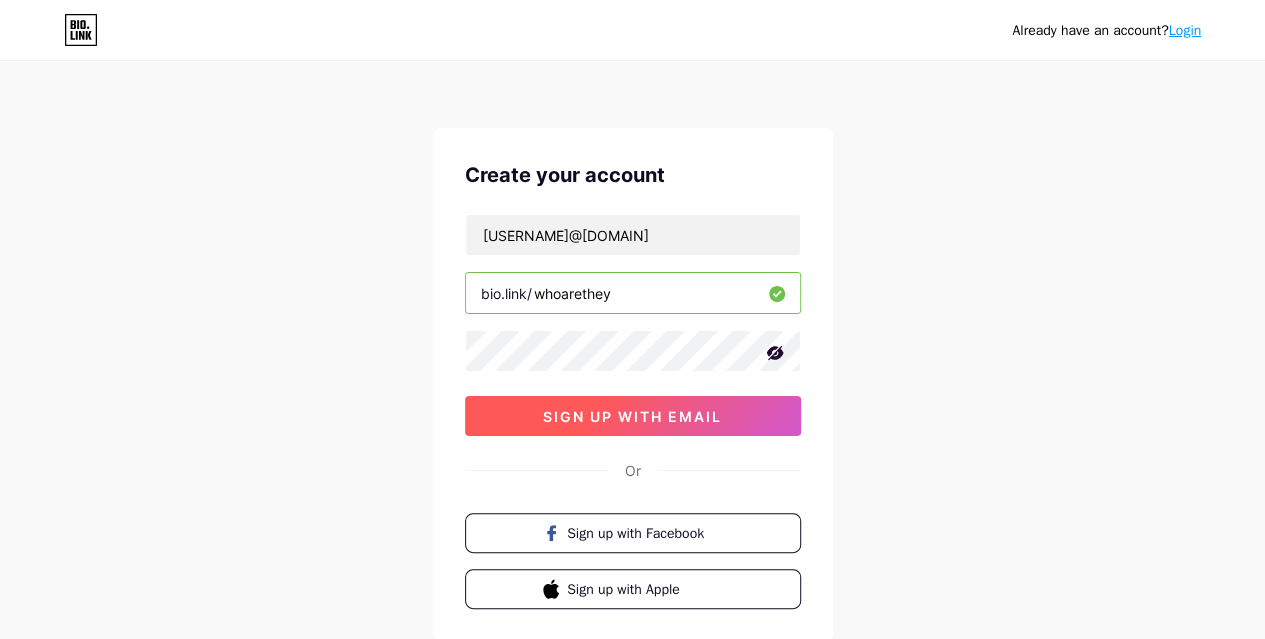 click on "sign up with email" at bounding box center (632, 416) 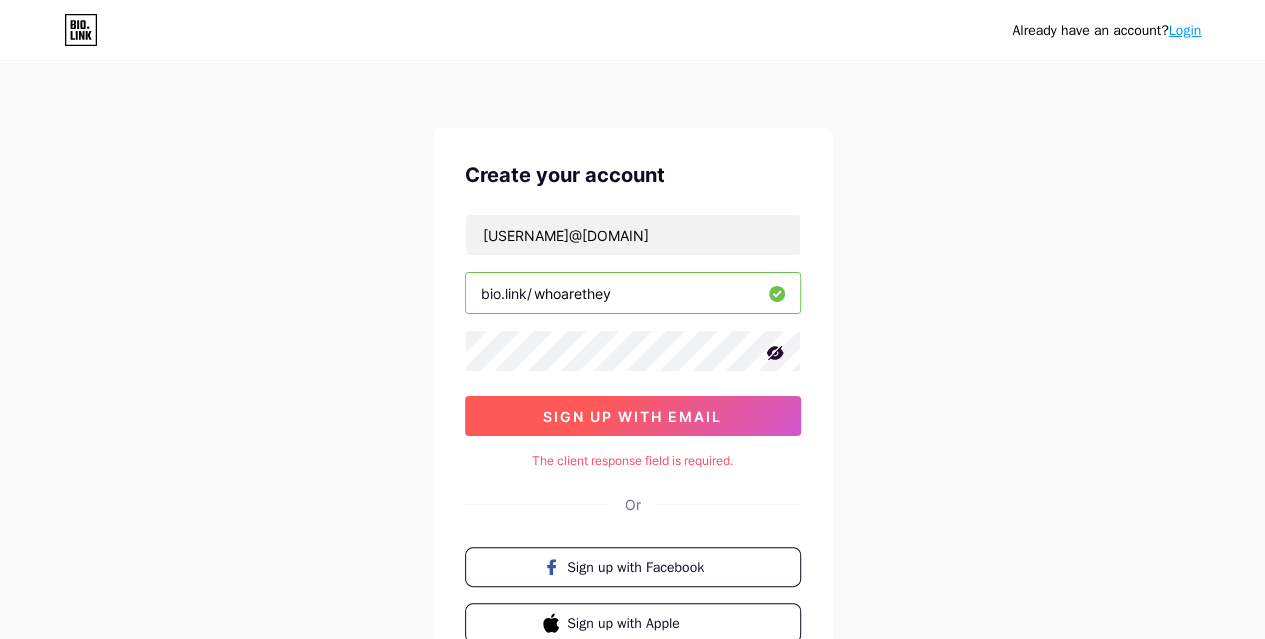 click on "sign up with email" at bounding box center (632, 416) 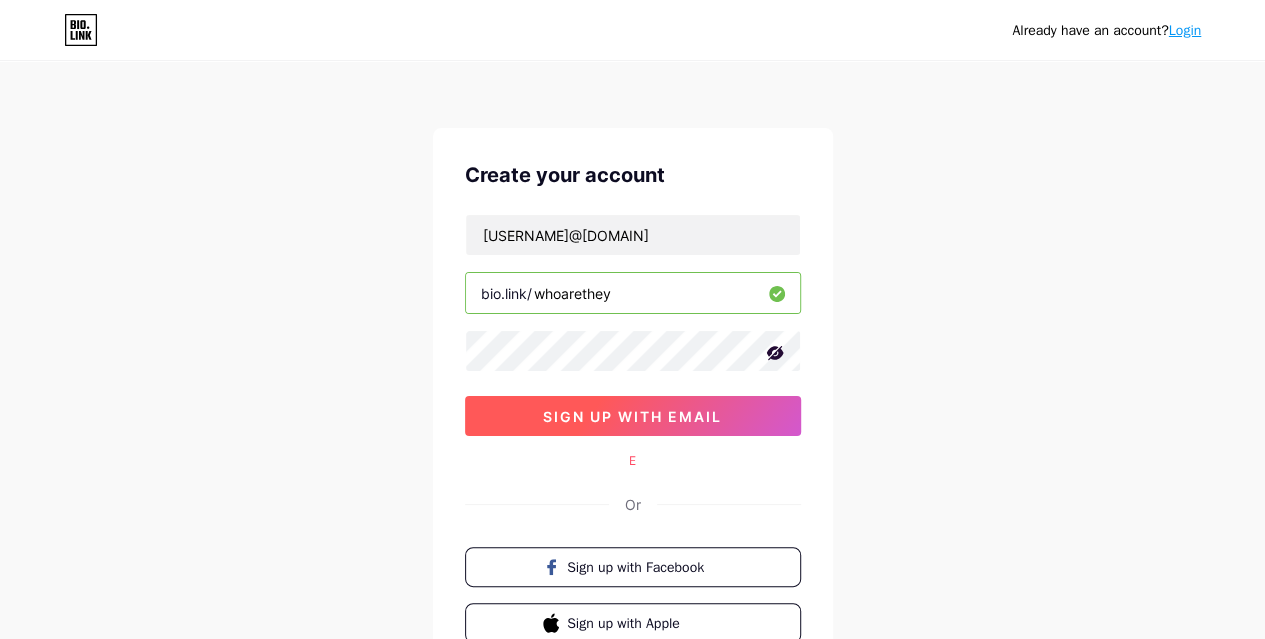 click on "sign up with email" at bounding box center [632, 416] 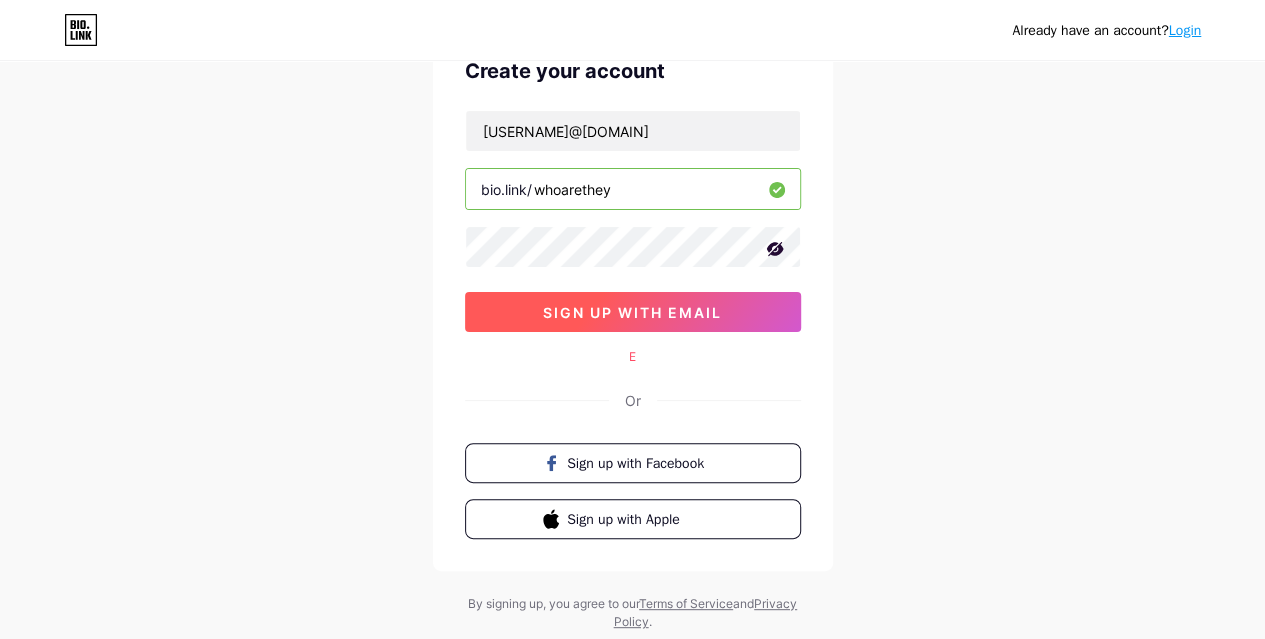 scroll, scrollTop: 108, scrollLeft: 0, axis: vertical 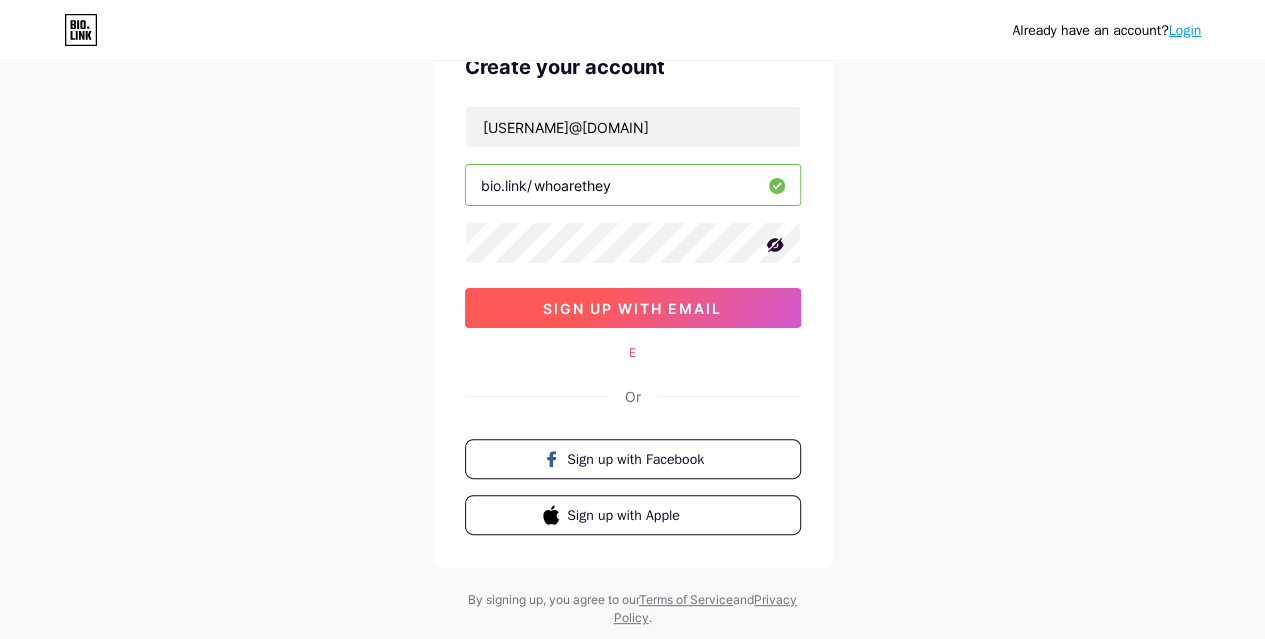 click on "sign up with email" at bounding box center (633, 308) 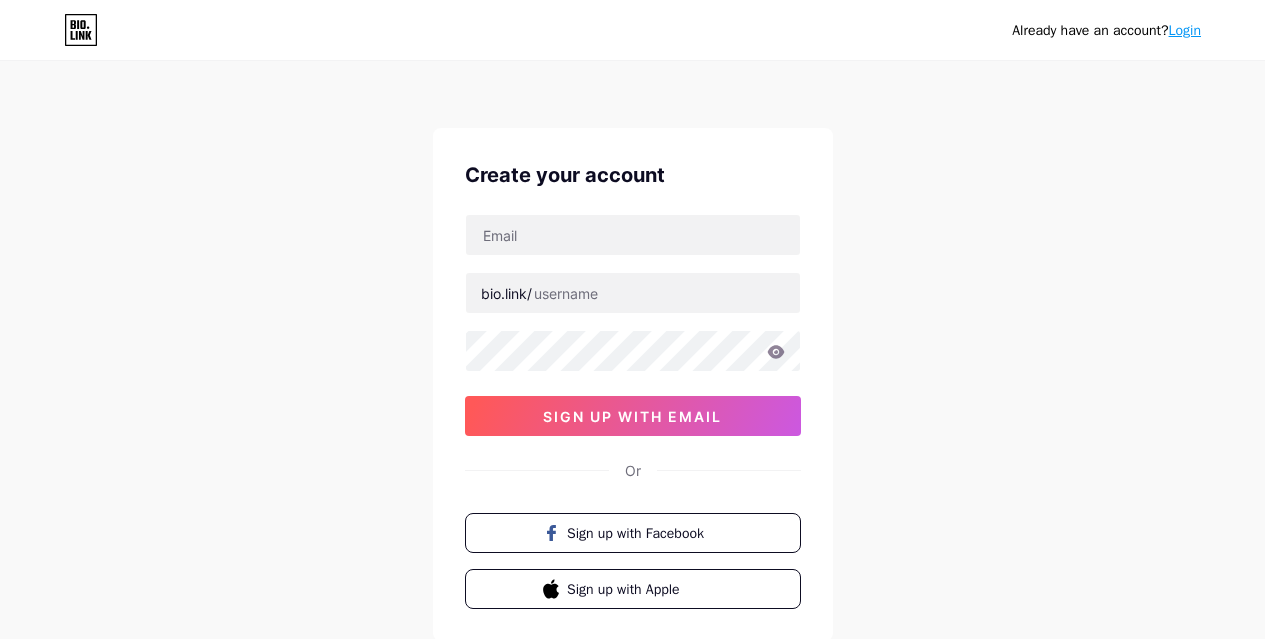 scroll, scrollTop: 0, scrollLeft: 0, axis: both 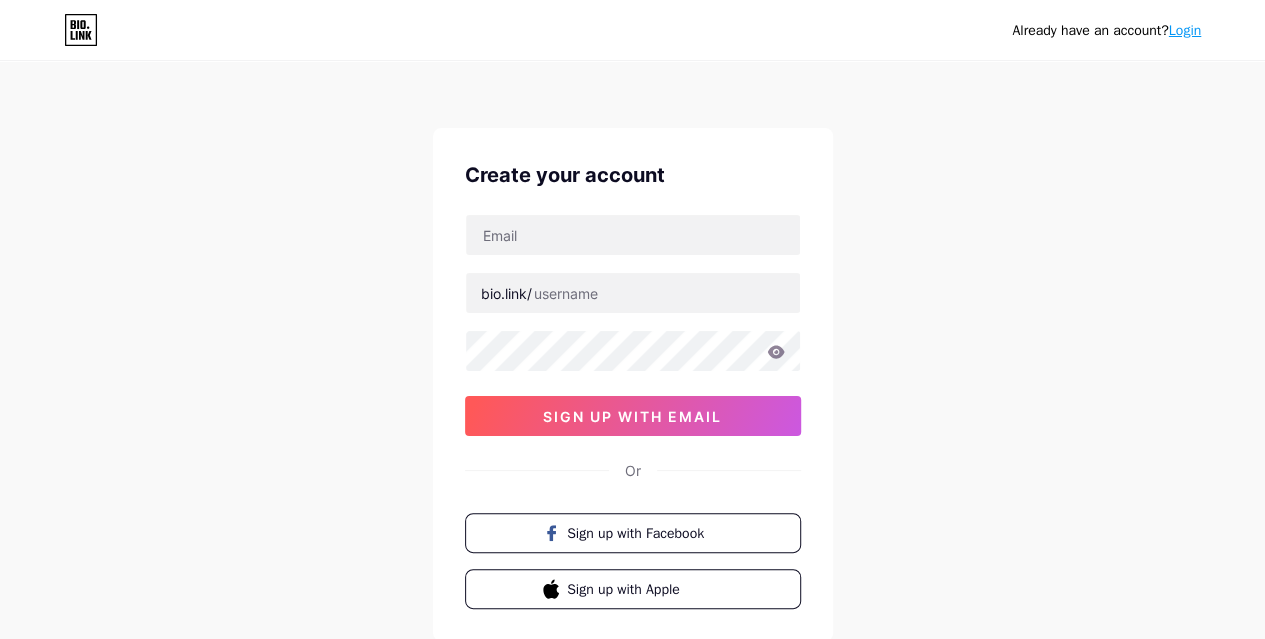 click on "Create your account         bio.link/                       sign up with email         Or       Sign up with Facebook
Sign up with Apple" at bounding box center (633, 384) 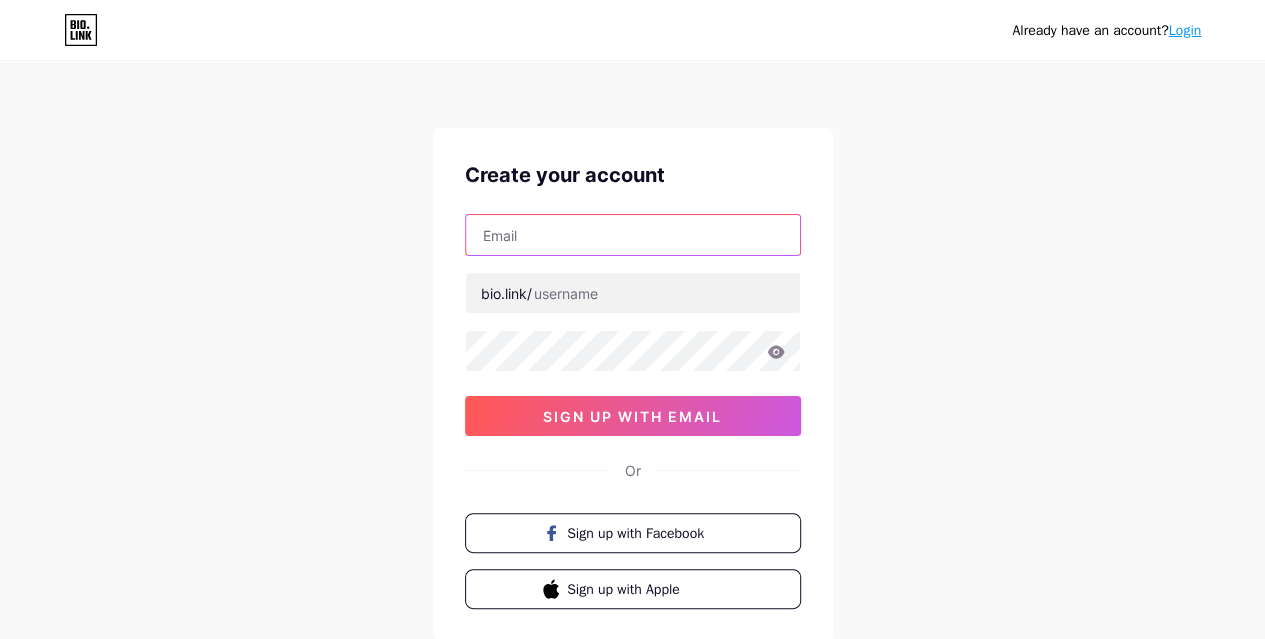 click at bounding box center (633, 235) 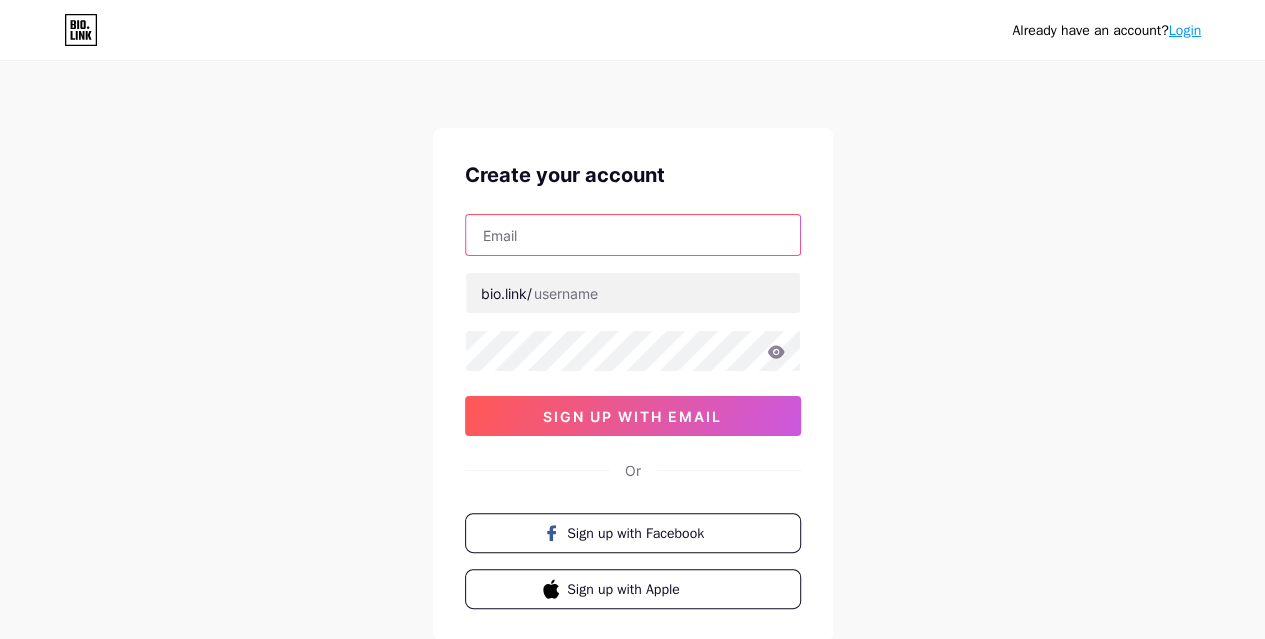 click at bounding box center [633, 235] 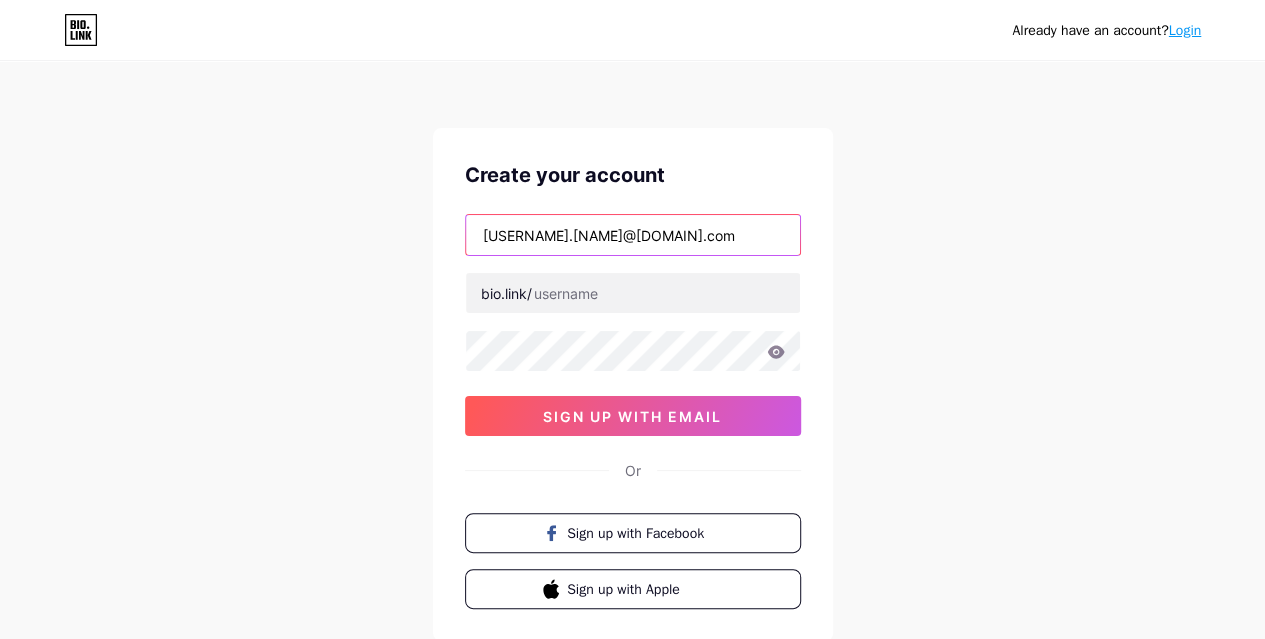 type on "[USERNAME].[NAME]@[DOMAIN].com" 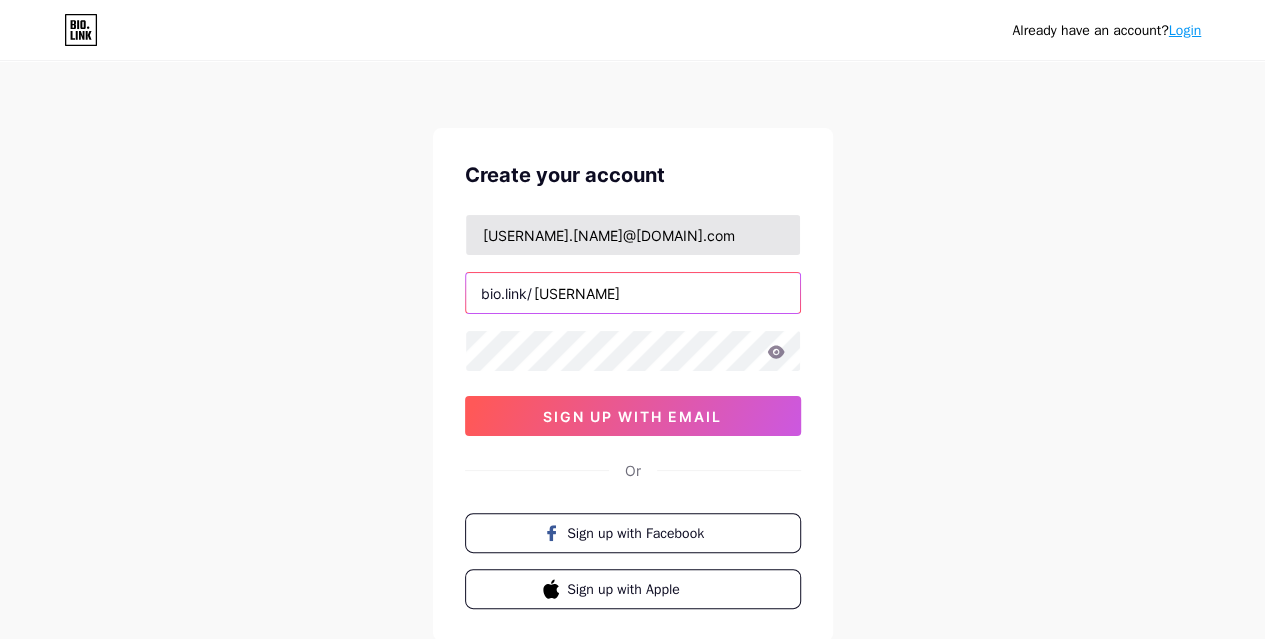type on "[USERNAME]" 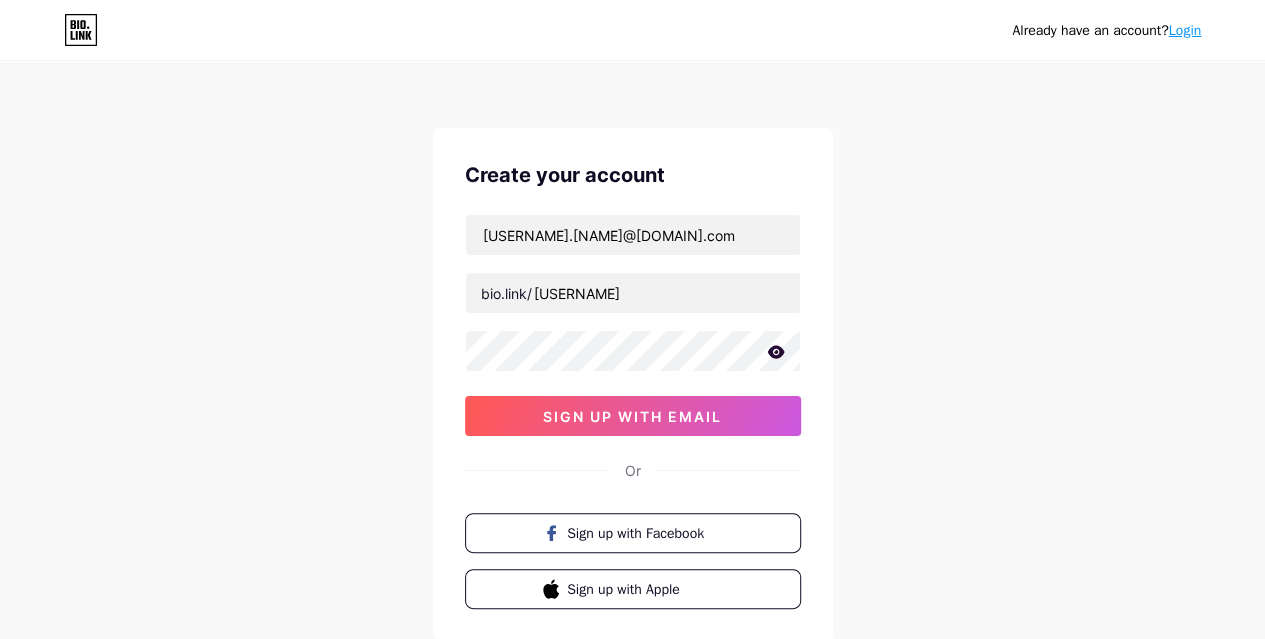 click 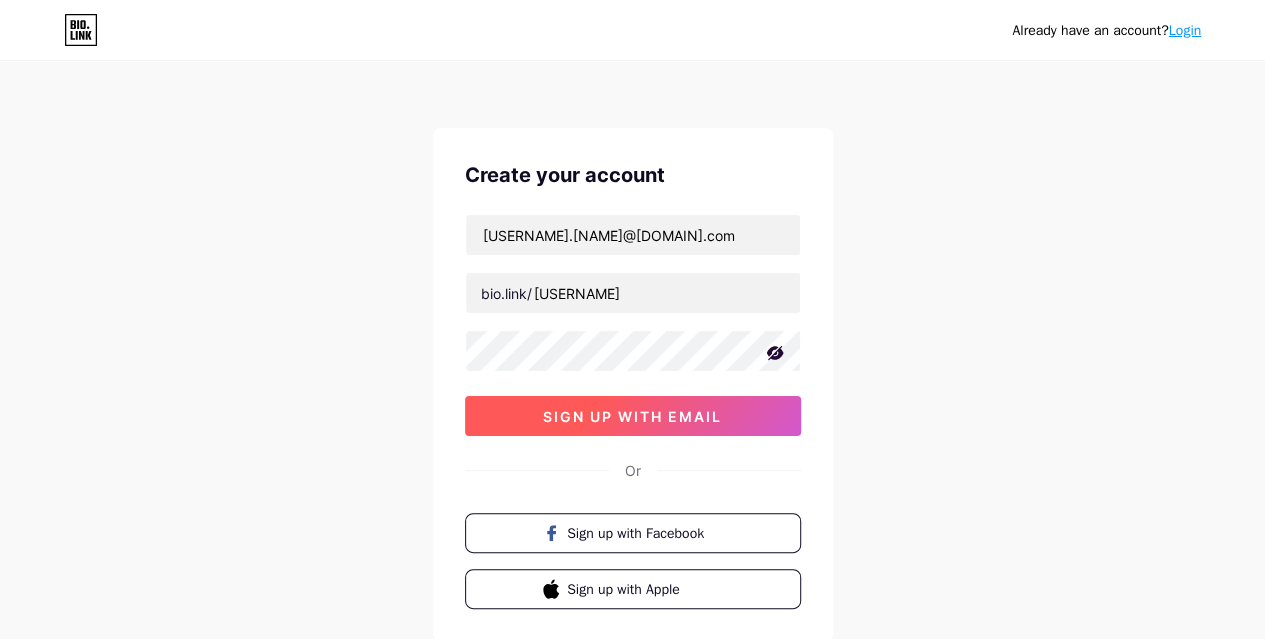 click on "sign up with email" at bounding box center (633, 416) 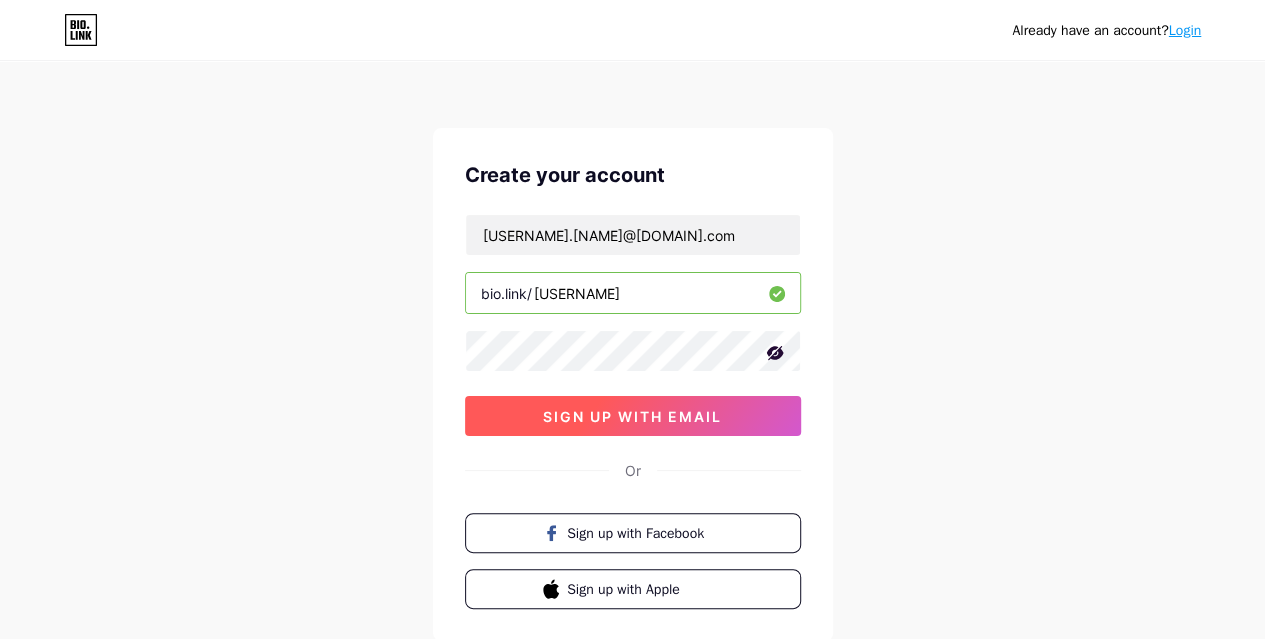 click on "sign up with email" at bounding box center [632, 416] 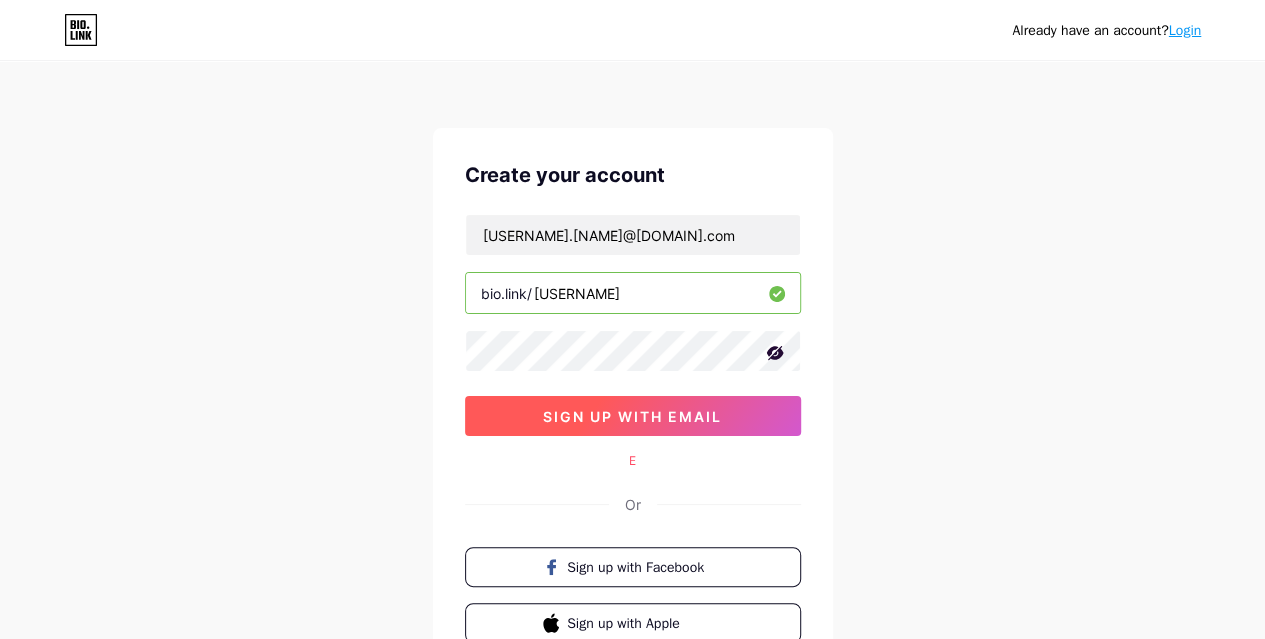 click on "sign up with email" at bounding box center (632, 416) 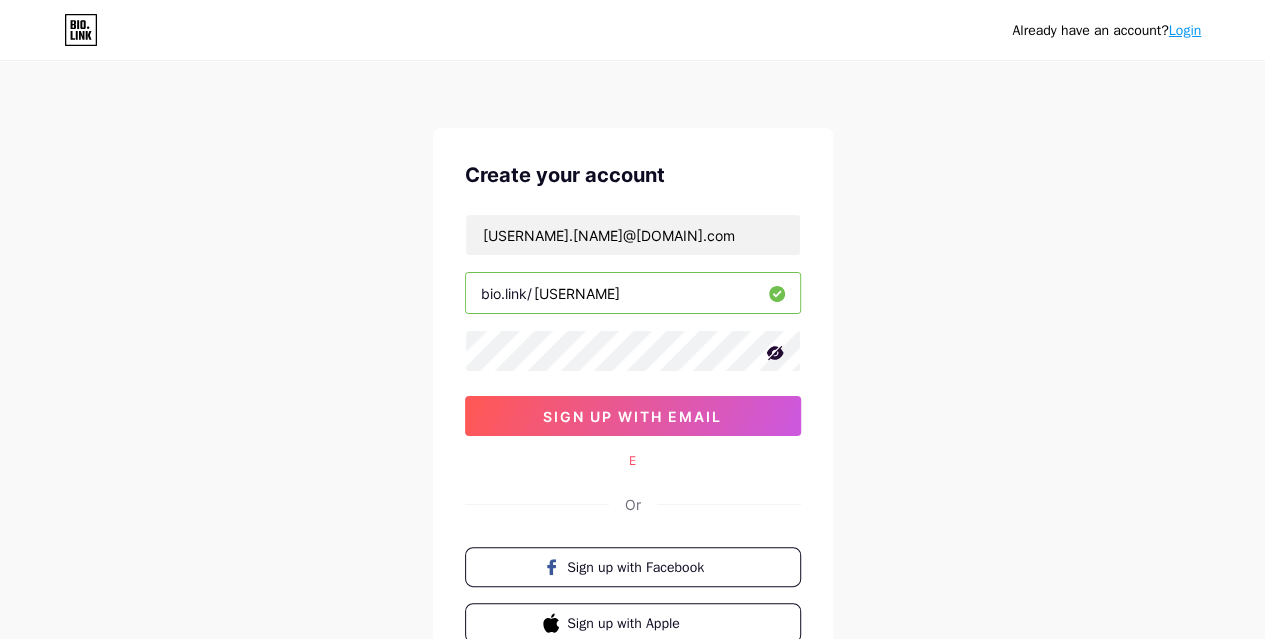 click on "Already have an account?  Login   Create your account     [USERNAME]@[DOMAIN].com     bio.link/   [USERNAME]                     sign up with email     E     Or       Sign up with Facebook
Sign up with Apple
By signing up, you agree to our  Terms of Service  and  Privacy Policy ." at bounding box center [632, 399] 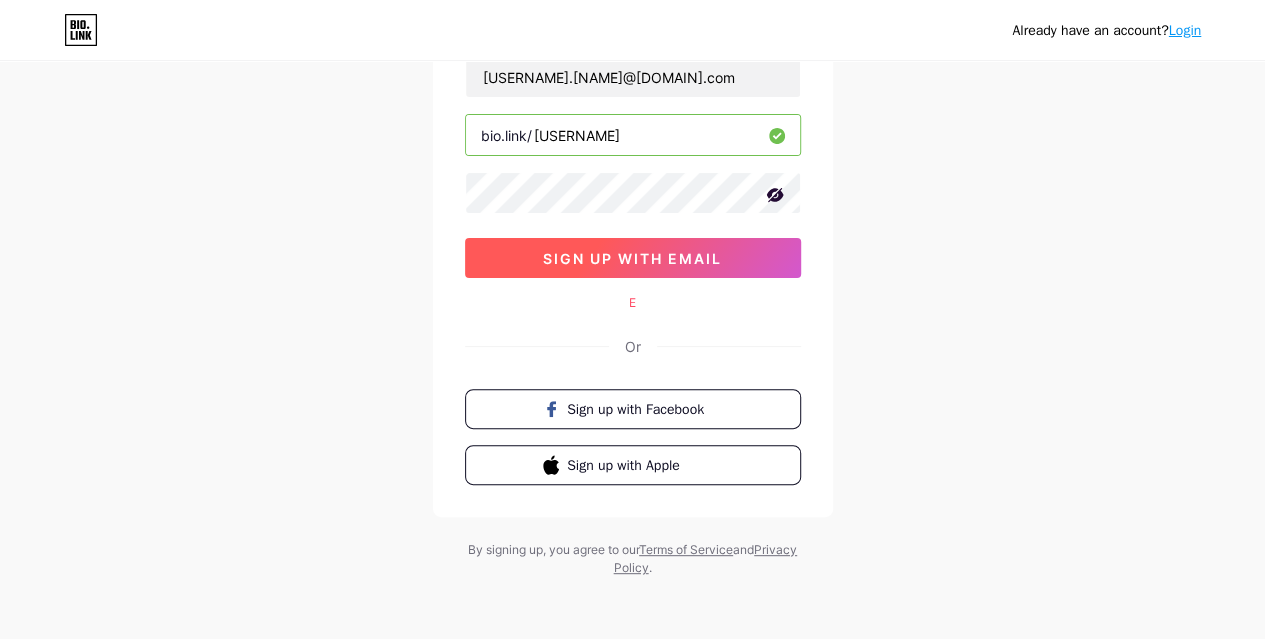 click on "sign up with email" at bounding box center [632, 258] 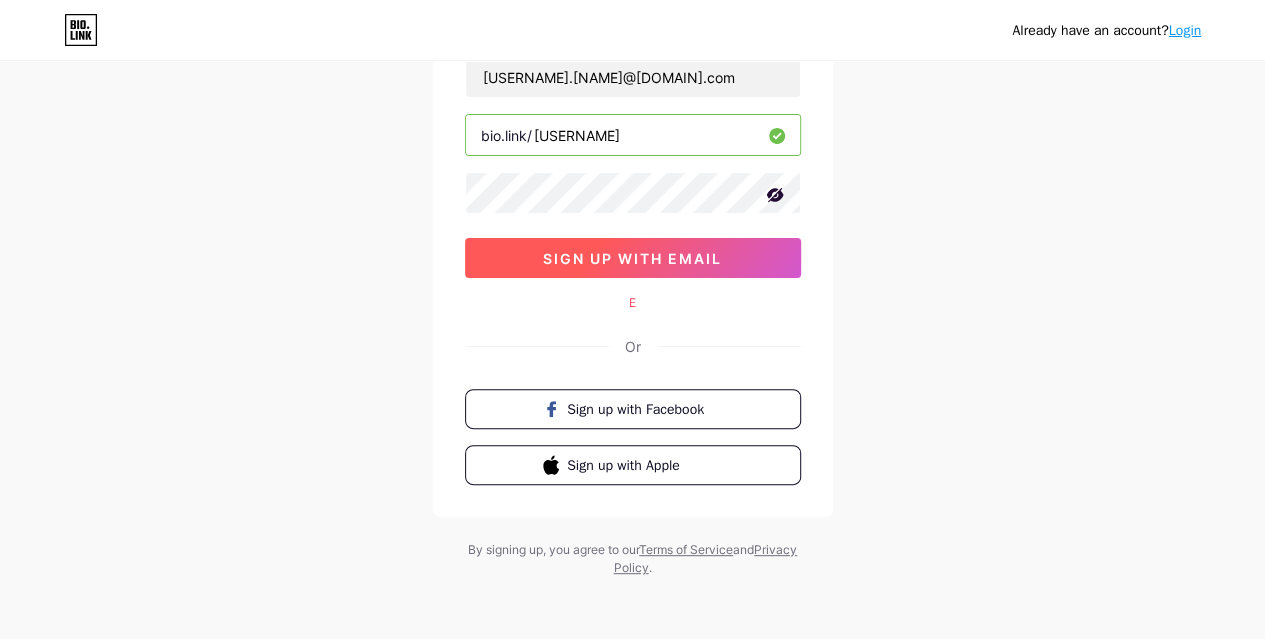 click on "sign up with email" at bounding box center (632, 258) 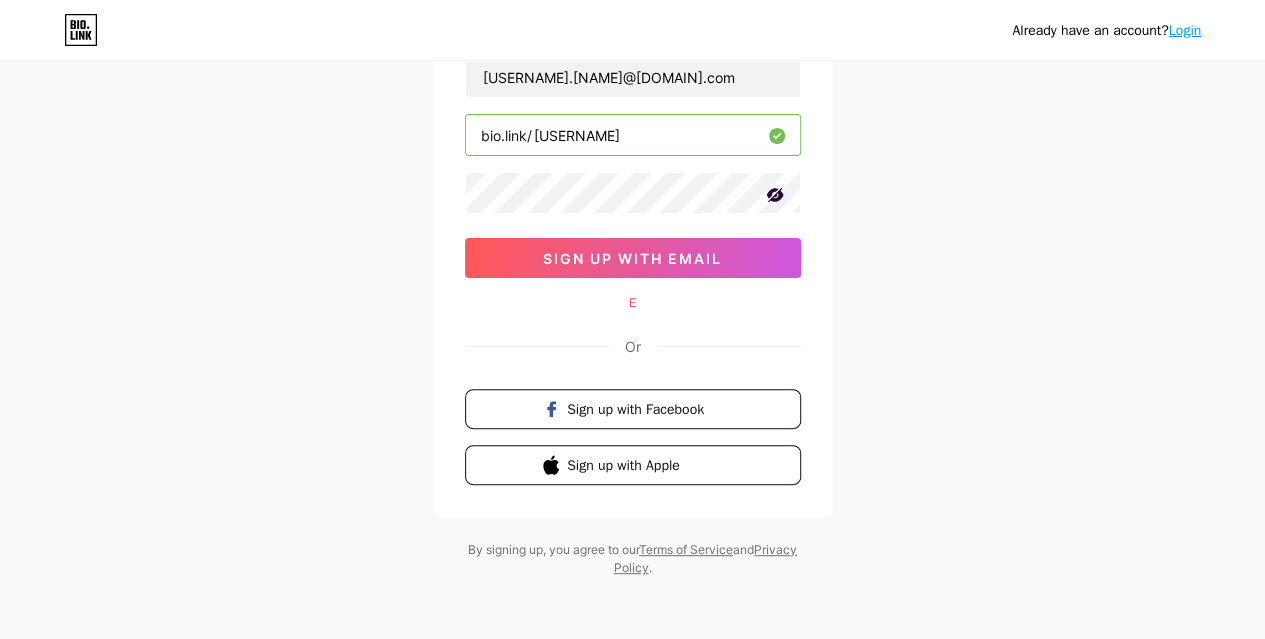 scroll, scrollTop: 0, scrollLeft: 0, axis: both 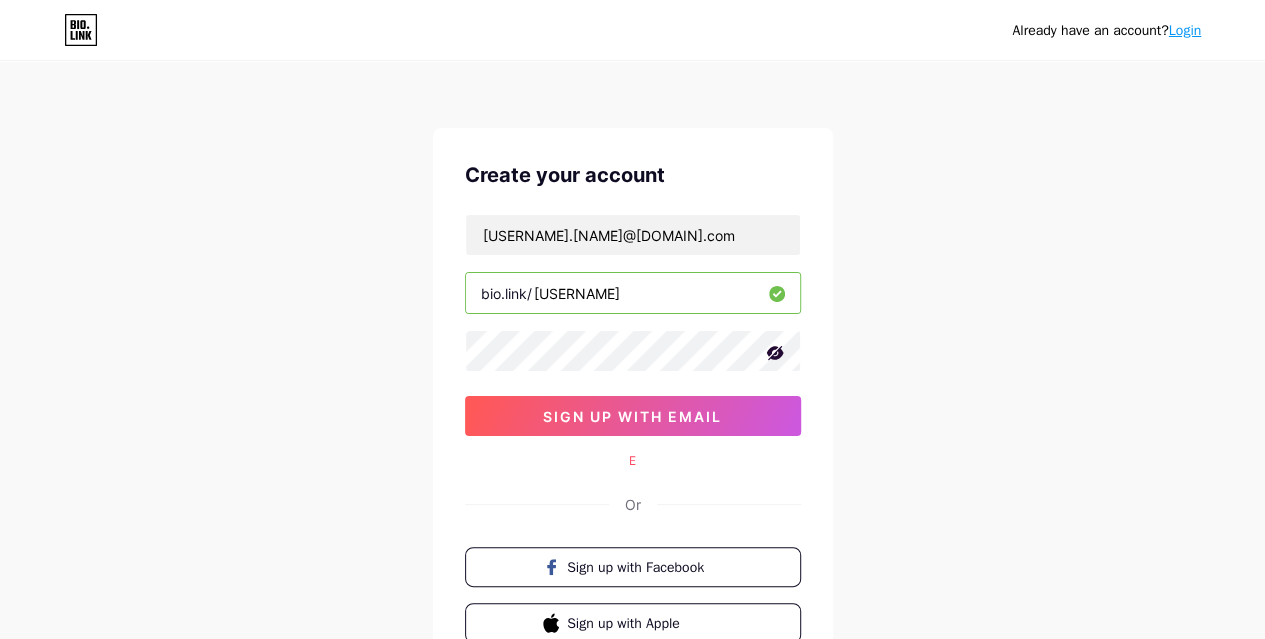 click on "Already have an account?  Login   Create your account     [USERNAME]@[DOMAIN].com     bio.link/   [USERNAME]                     sign up with email     E     Or       Sign up with Facebook
Sign up with Apple
By signing up, you agree to our  Terms of Service  and  Privacy Policy ." at bounding box center (632, 399) 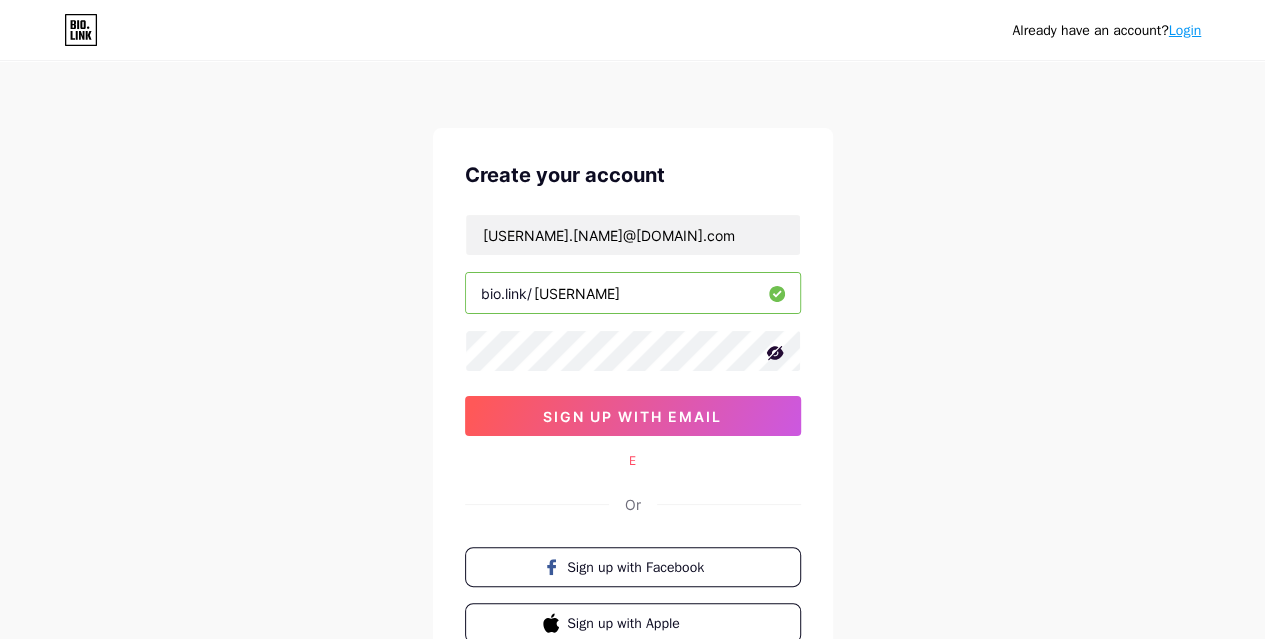 click on "Already have an account?  Login   Create your account     [USERNAME]@[DOMAIN].com     bio.link/   [USERNAME]                     sign up with email     E     Or       Sign up with Facebook
Sign up with Apple
By signing up, you agree to our  Terms of Service  and  Privacy Policy ." at bounding box center [632, 399] 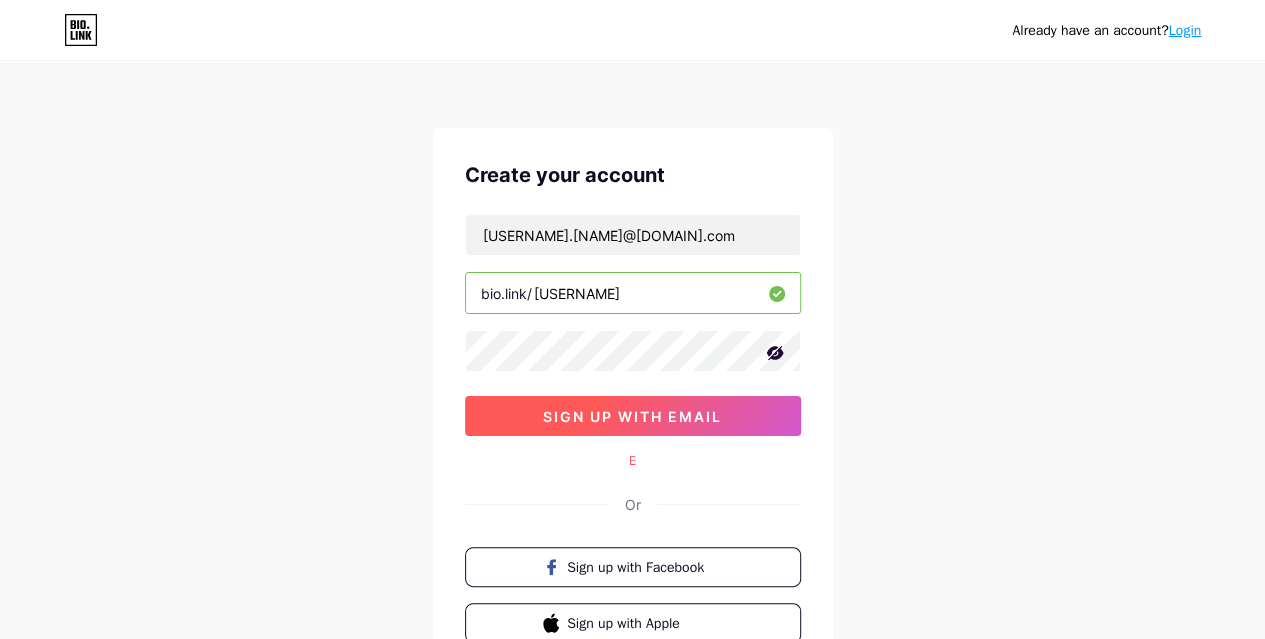 click on "sign up with email" at bounding box center [632, 416] 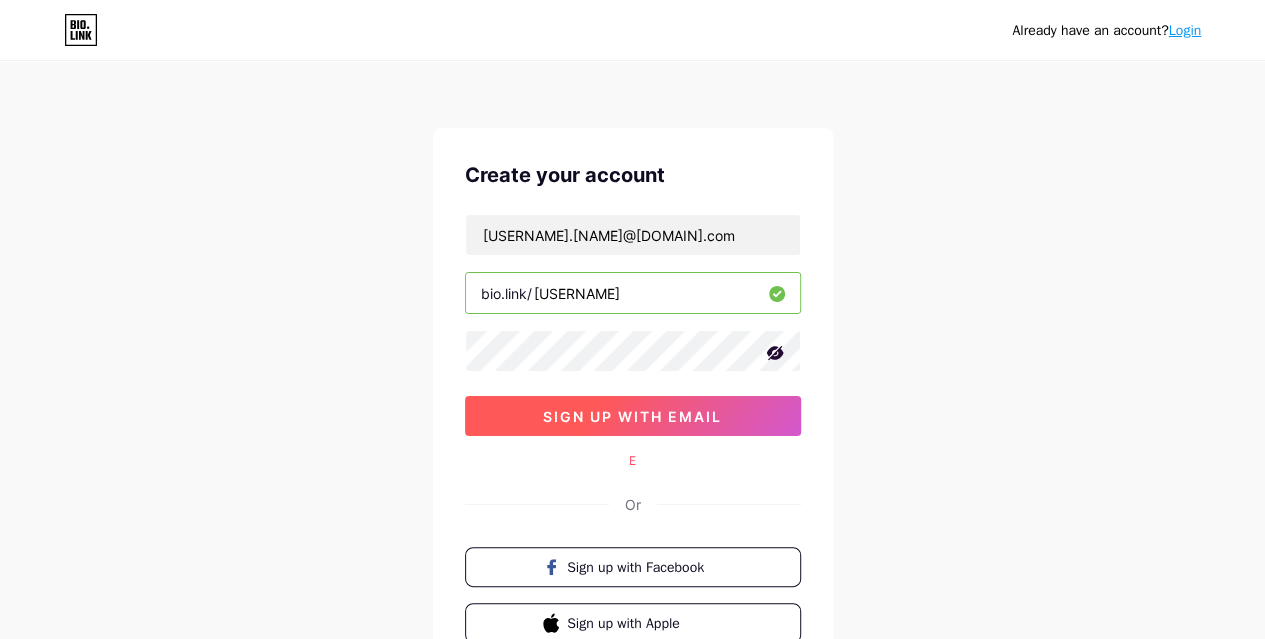 click on "sign up with email" at bounding box center (632, 416) 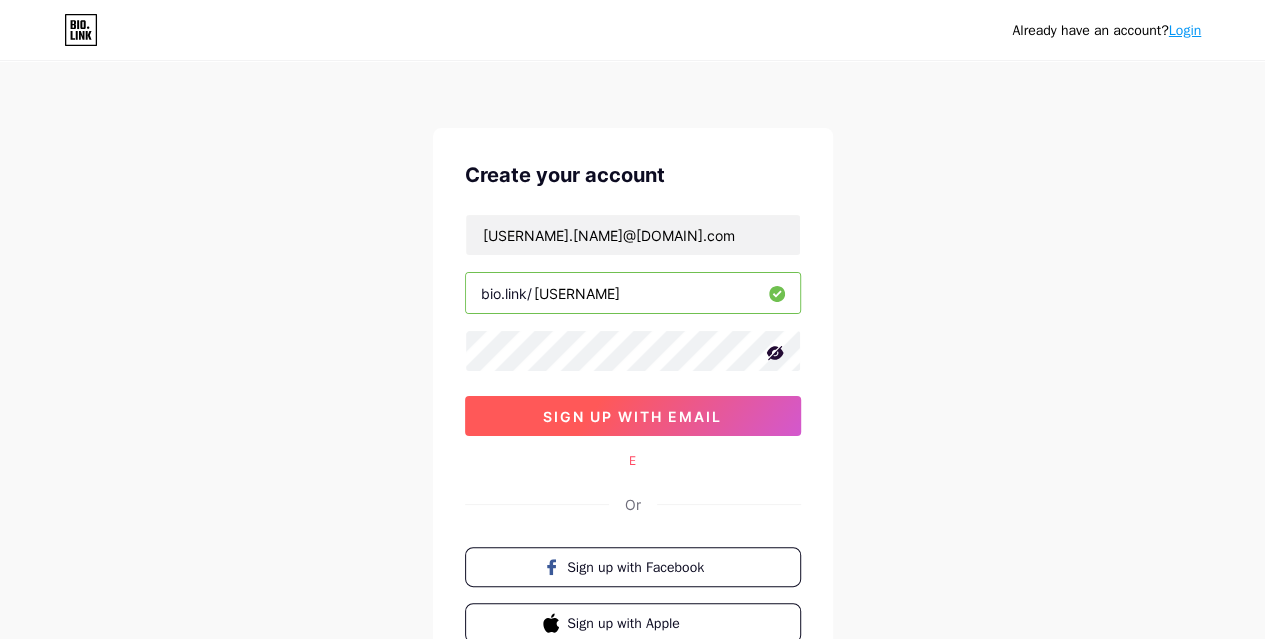click on "sign up with email" at bounding box center [633, 416] 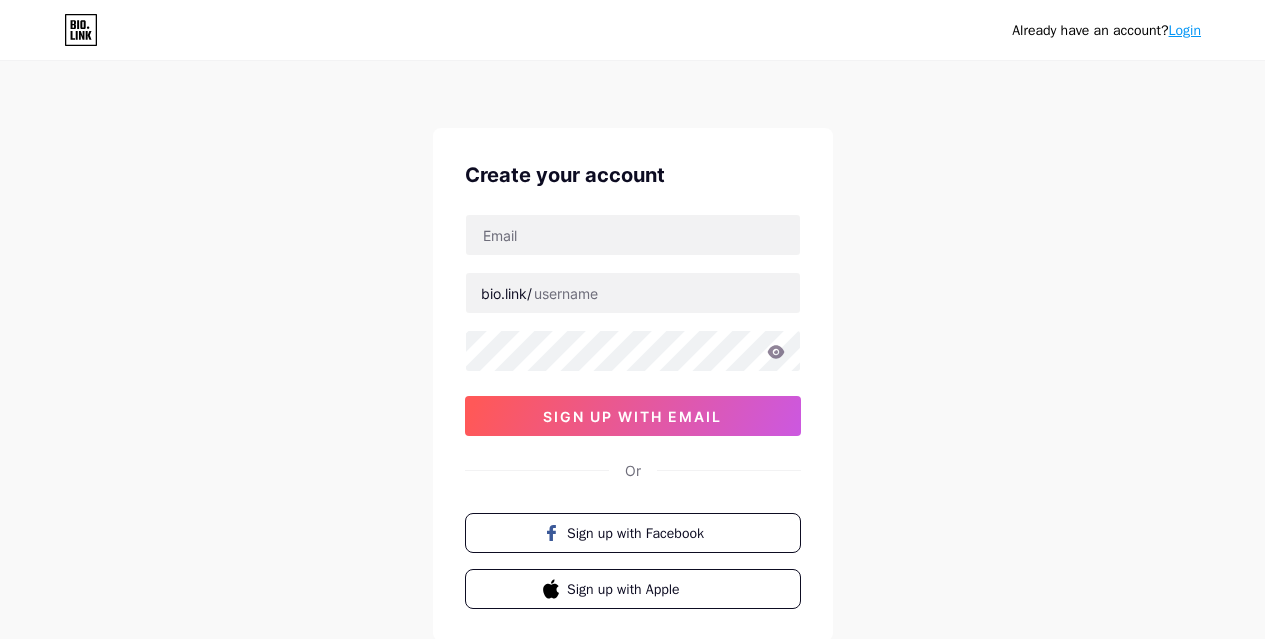 scroll, scrollTop: 0, scrollLeft: 0, axis: both 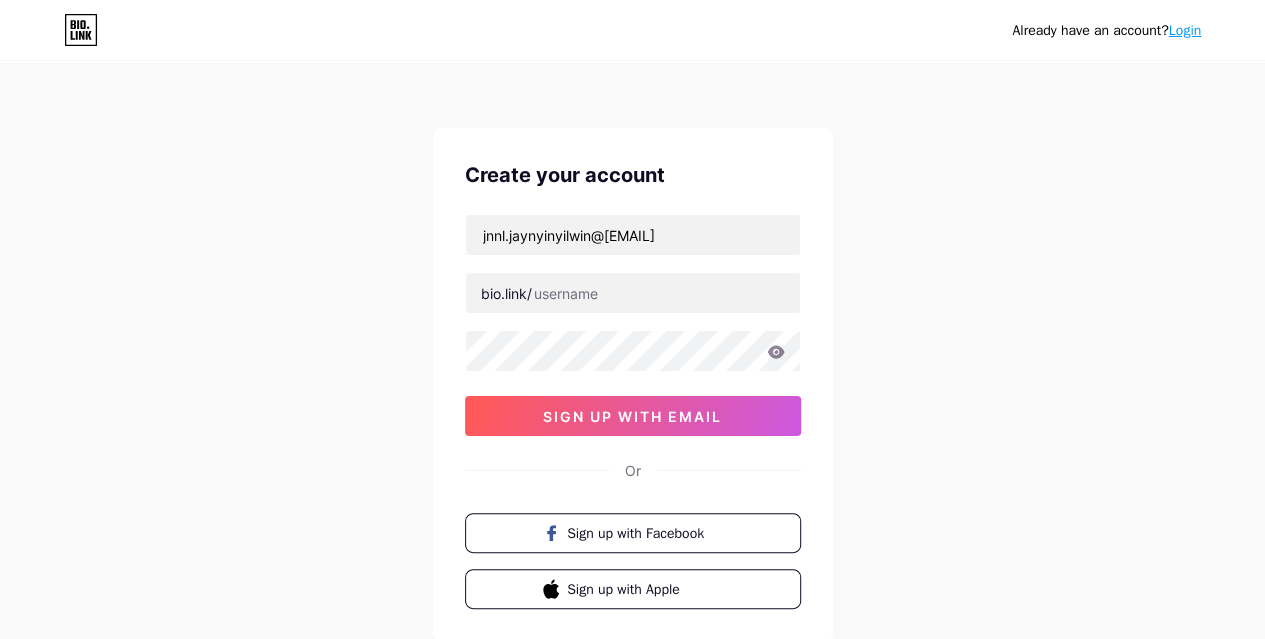 type on "jnnl.jaynyinyilwin@[EMAIL]" 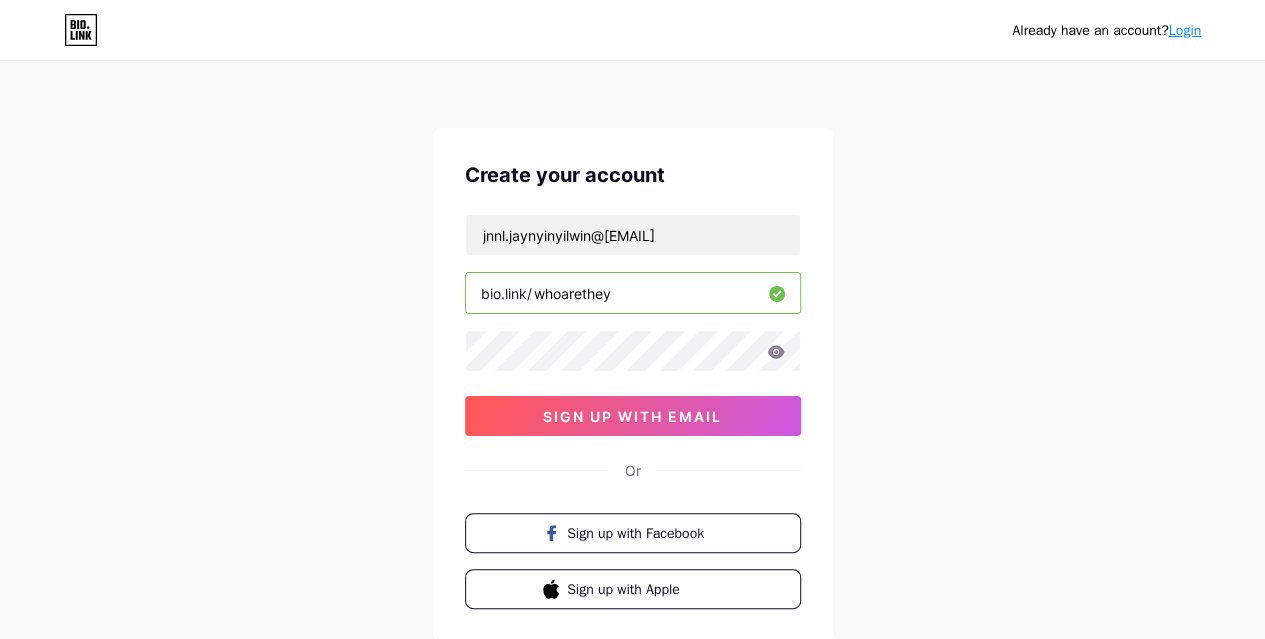 type on "whoarethey" 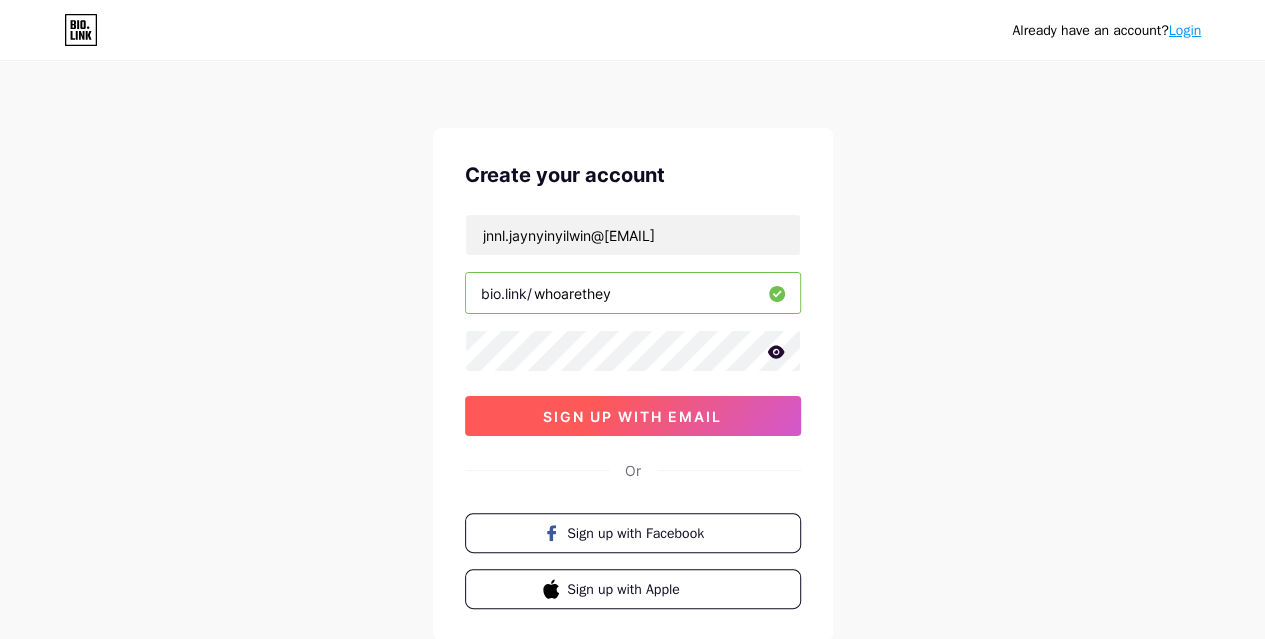 click on "sign up with email" at bounding box center [632, 416] 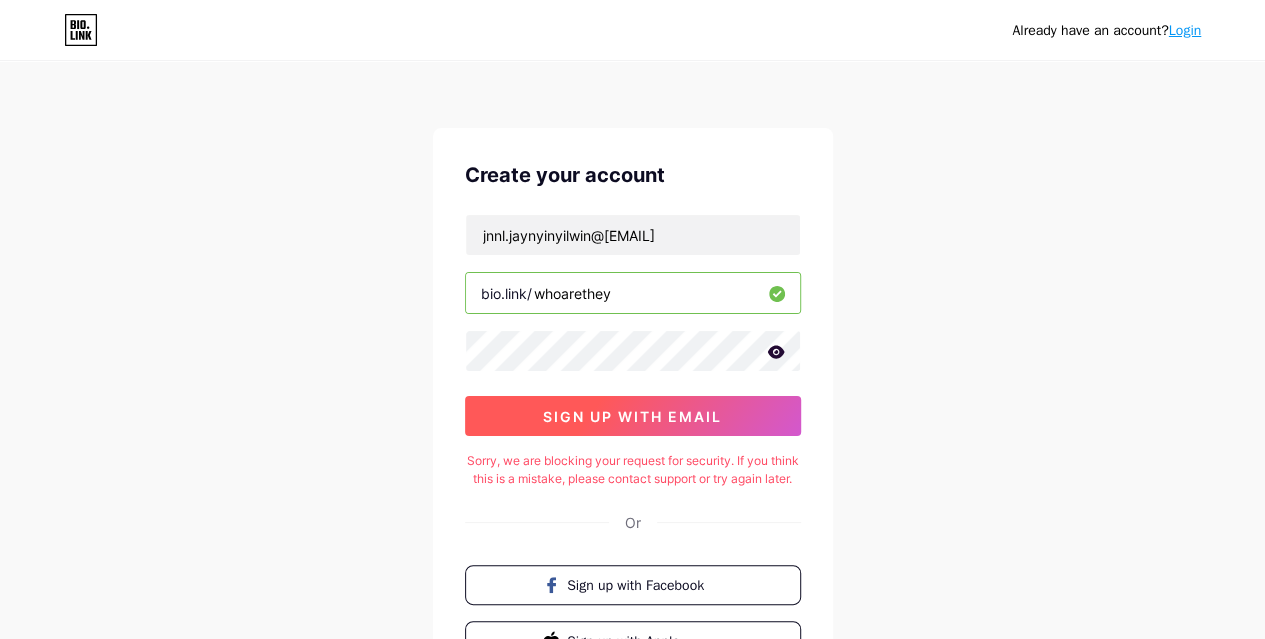click on "sign up with email" at bounding box center (633, 416) 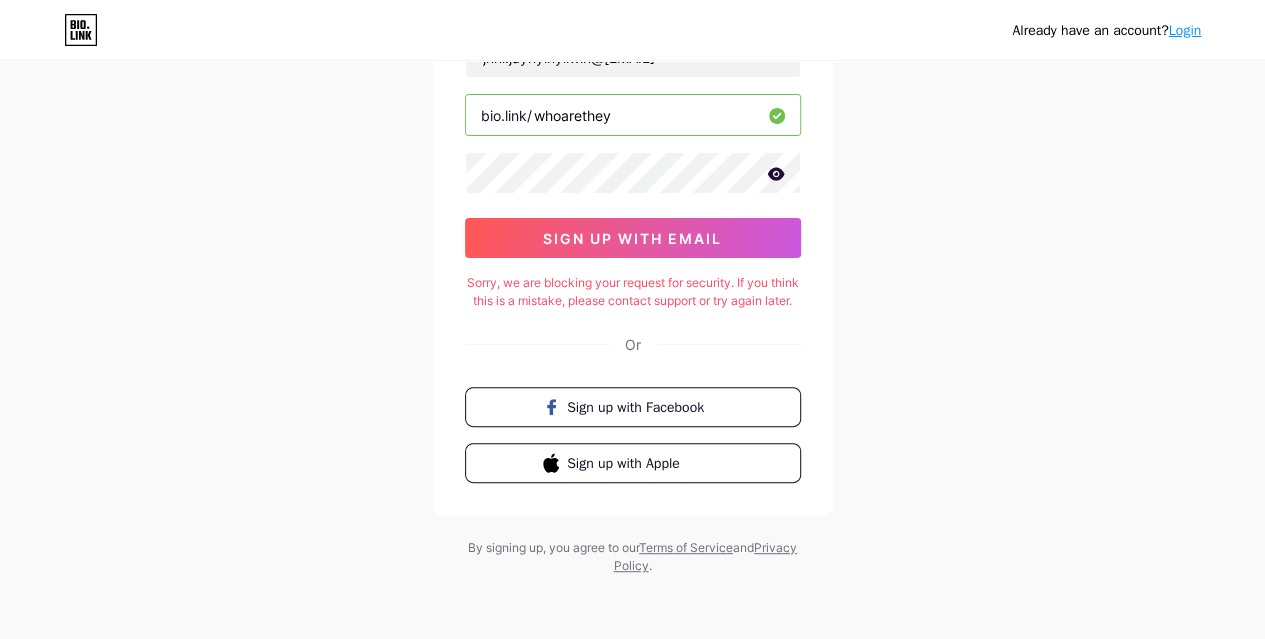 scroll, scrollTop: 0, scrollLeft: 0, axis: both 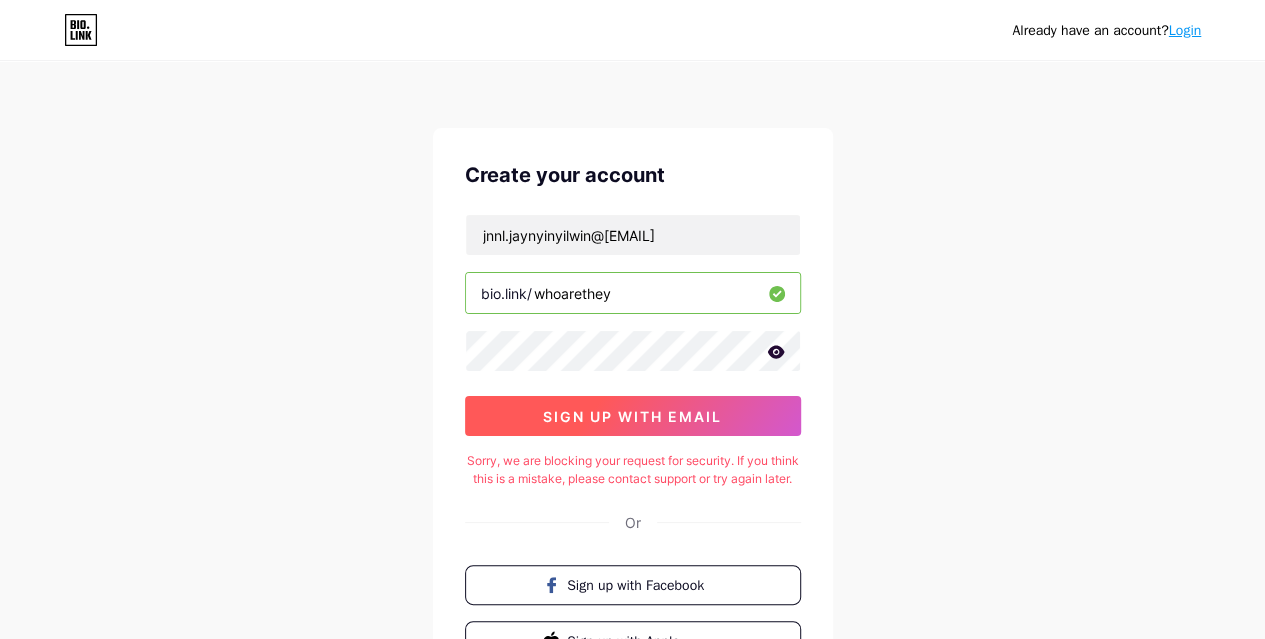 click on "sign up with email" at bounding box center [633, 416] 